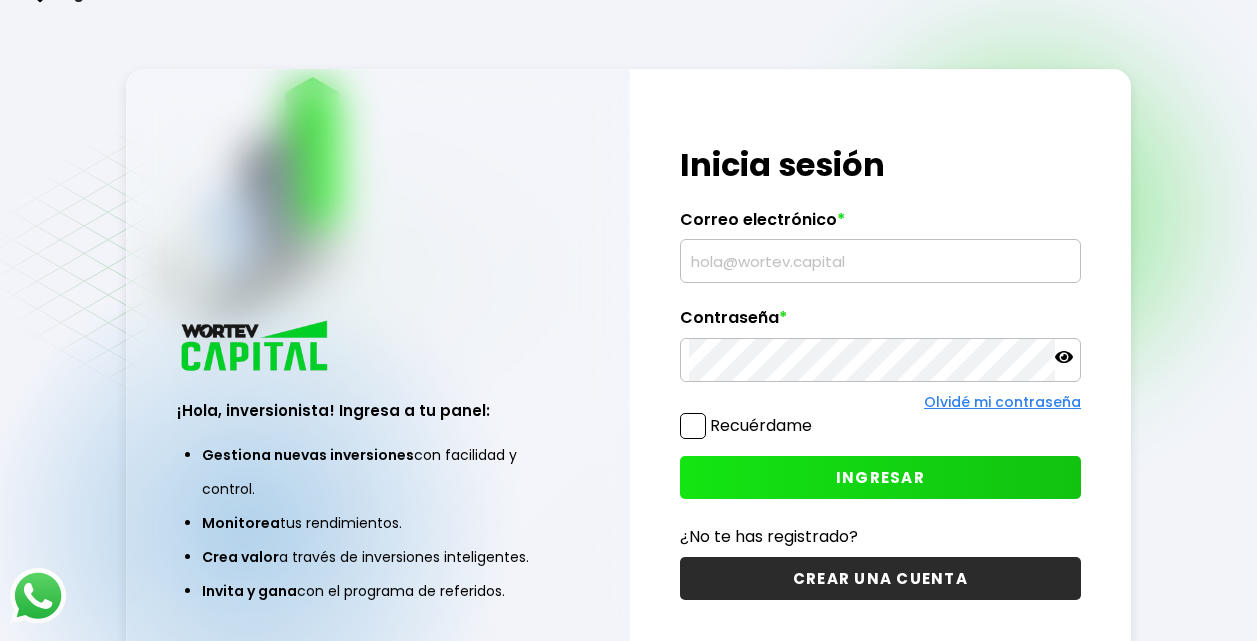scroll, scrollTop: 0, scrollLeft: 0, axis: both 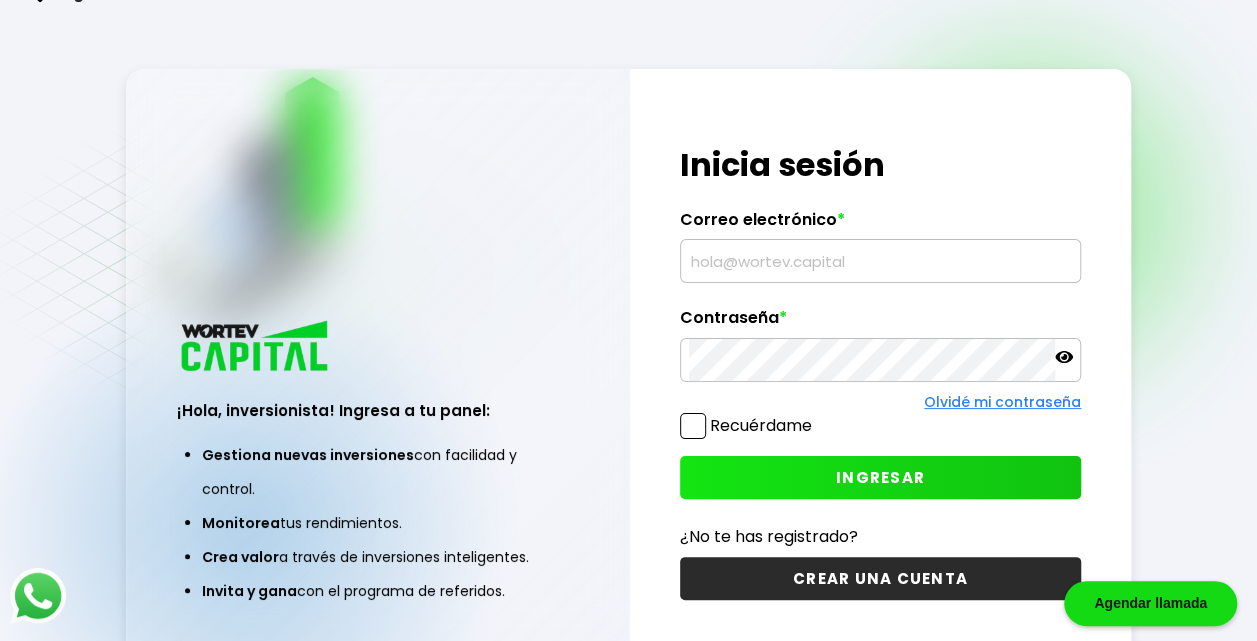 click 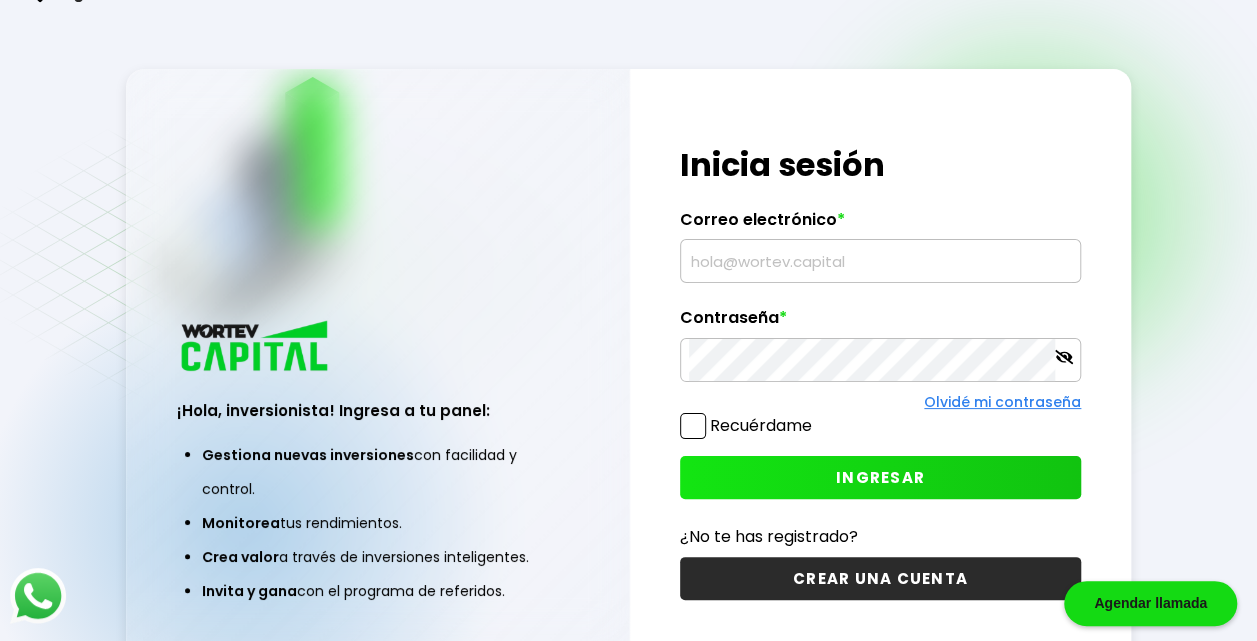 click 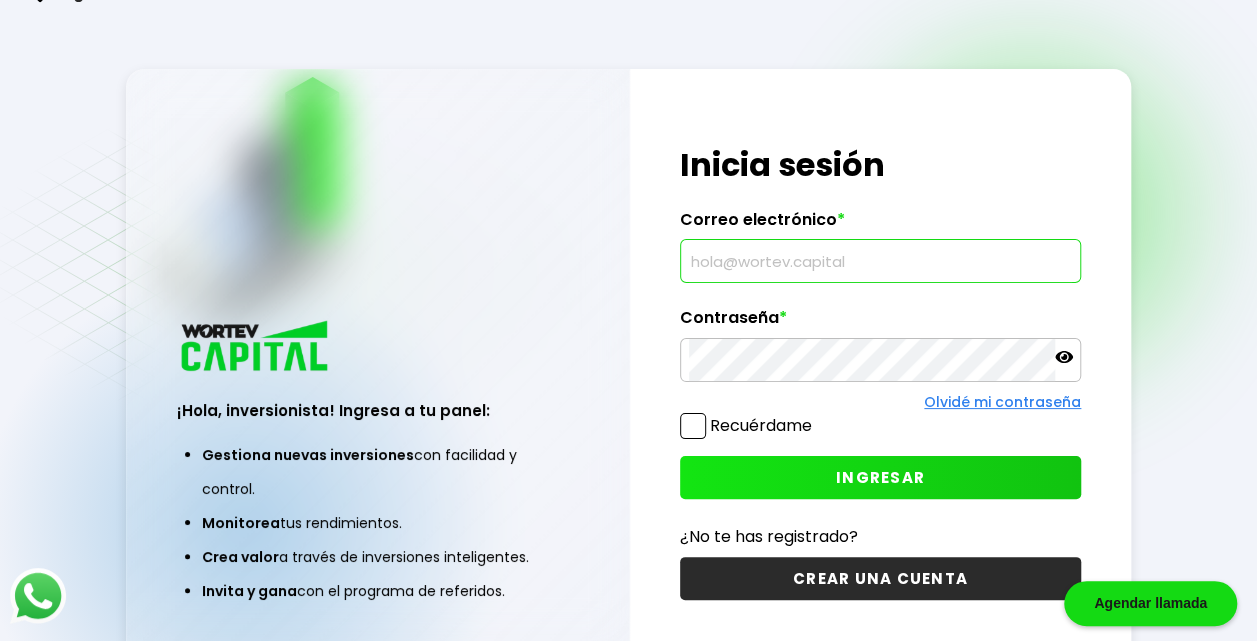 click at bounding box center (880, 261) 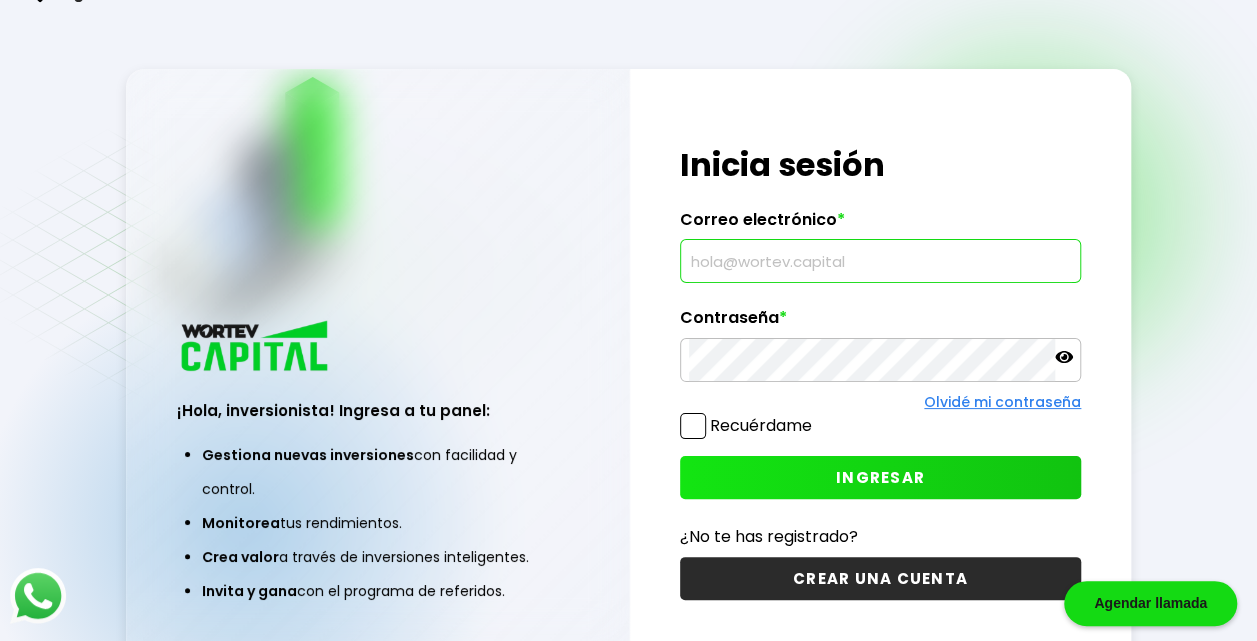 type on "[EMAIL]" 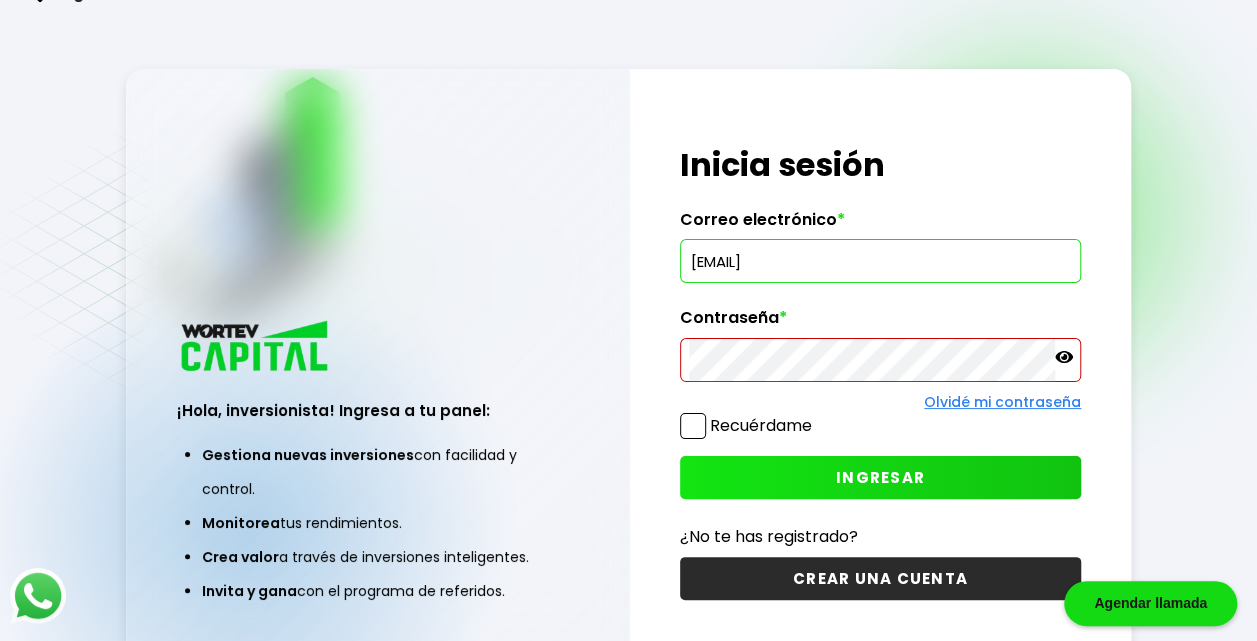 click on "Recuérdame" at bounding box center [761, 425] 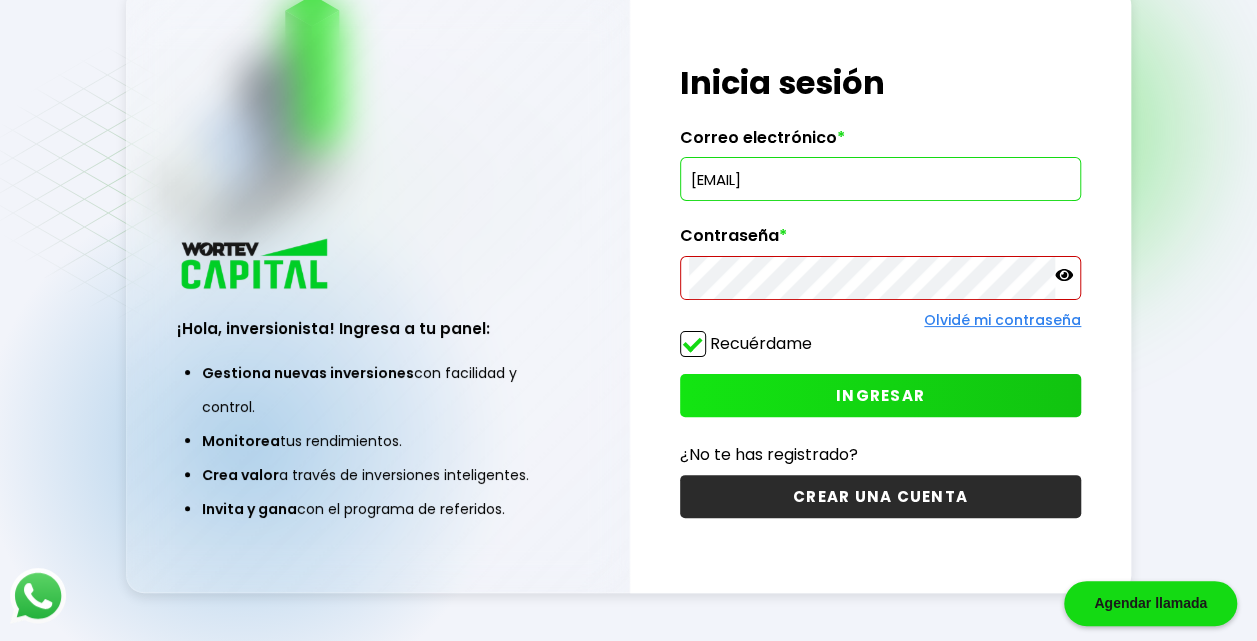 scroll, scrollTop: 100, scrollLeft: 0, axis: vertical 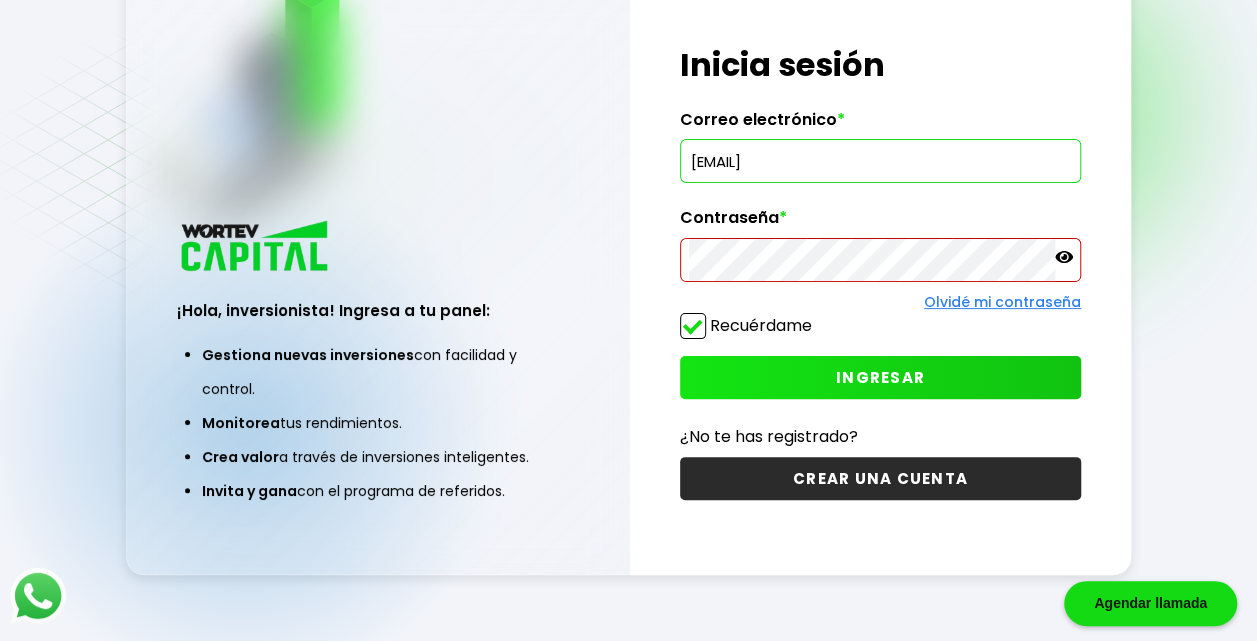 click at bounding box center [693, 326] 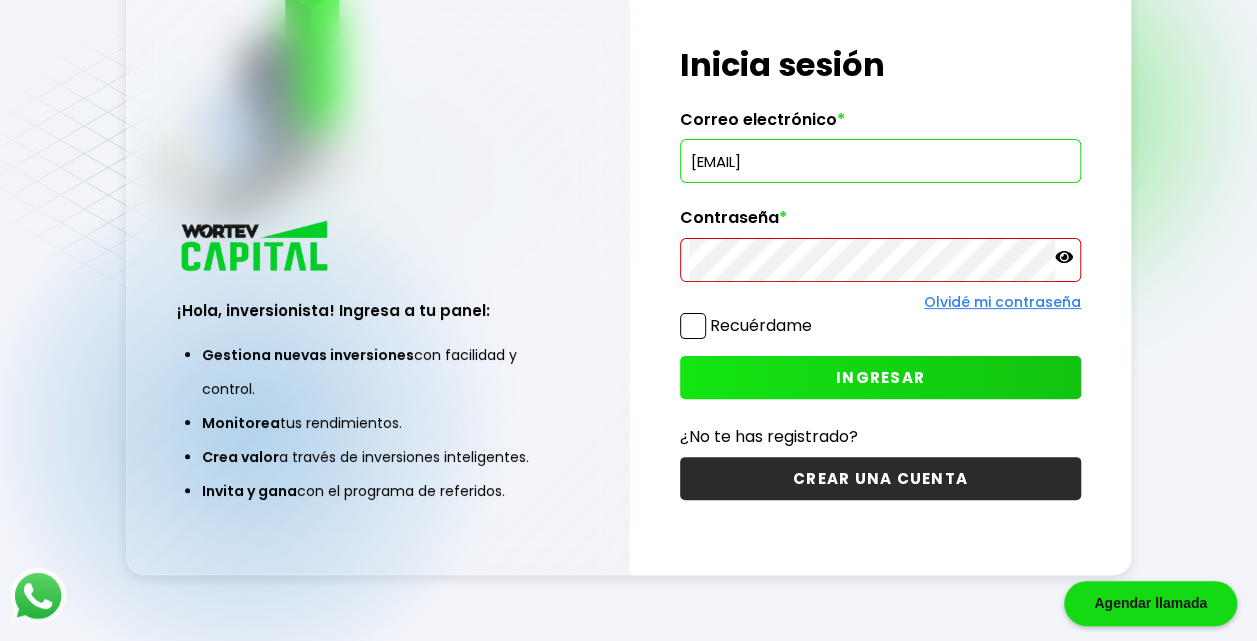 click at bounding box center [693, 326] 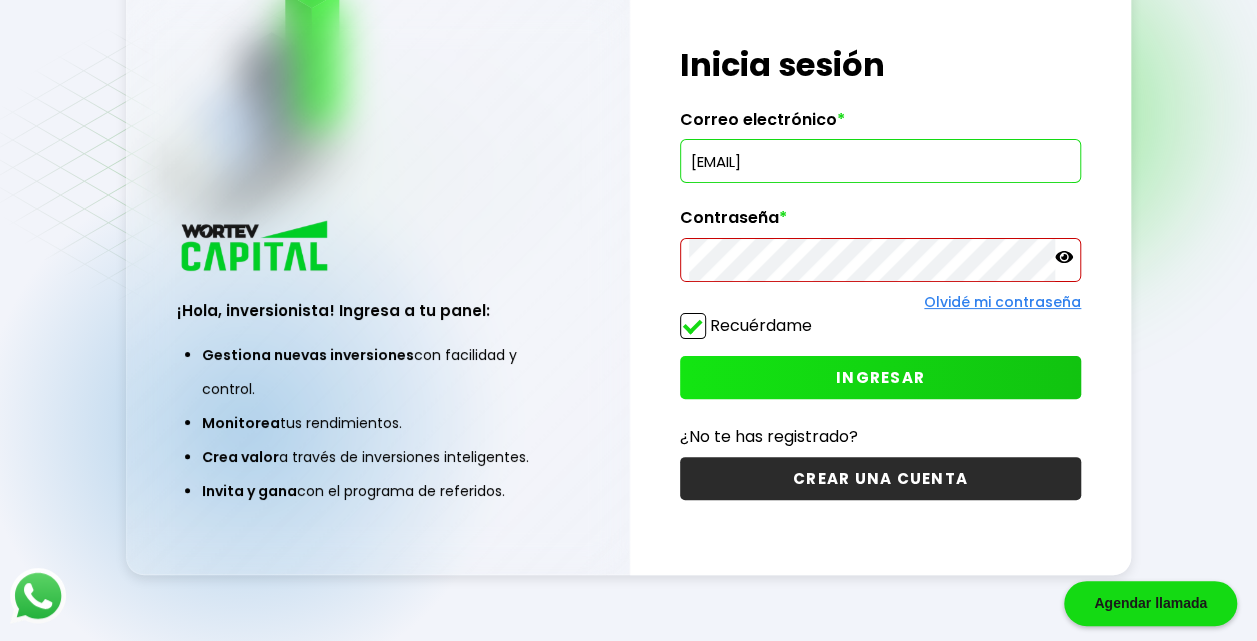 click at bounding box center (693, 326) 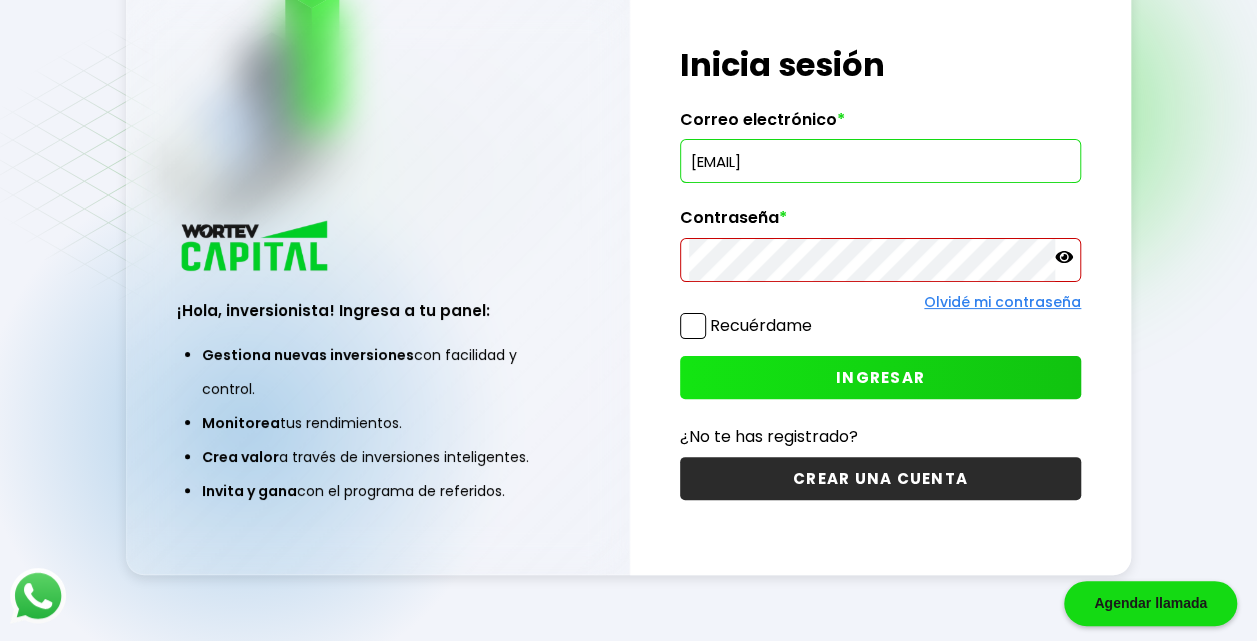 click on "¡Hola, inversionista! Ingresa tus credenciales para iniciar sesión Inicia sesión Correo electrónico * jhvalov@hotmail.com Contraseña * Olvidé mi contraseña Recuérdame INGRESAR ¿No te has registrado? CREAR UNA CUENTA" at bounding box center [881, 272] 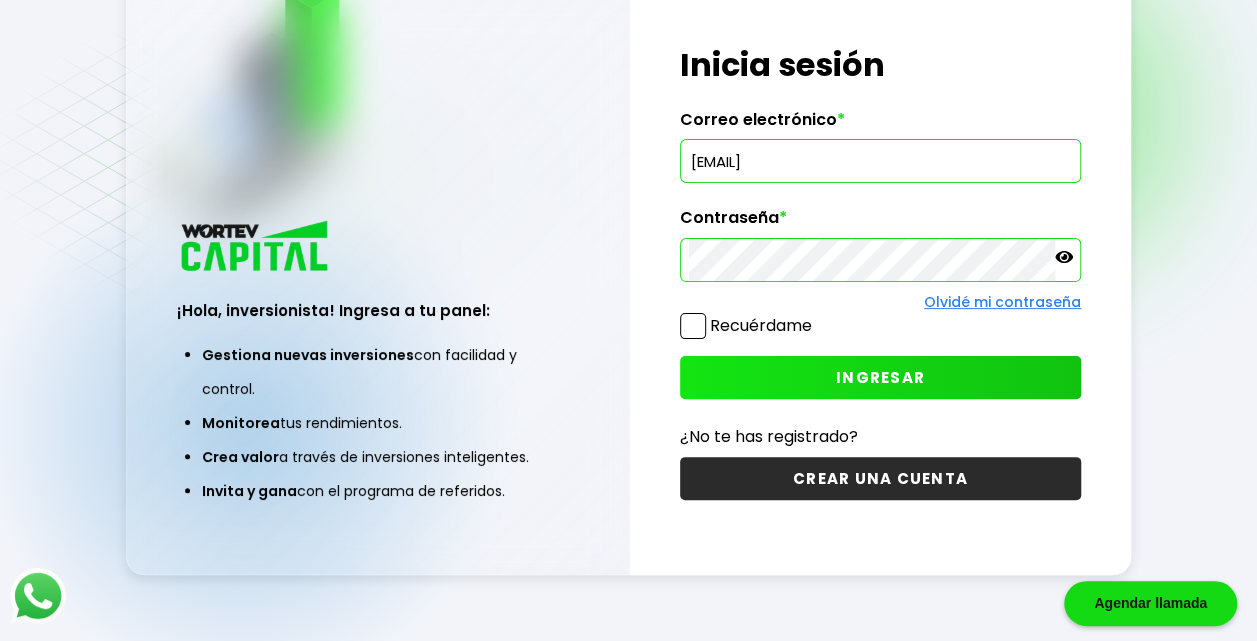 click 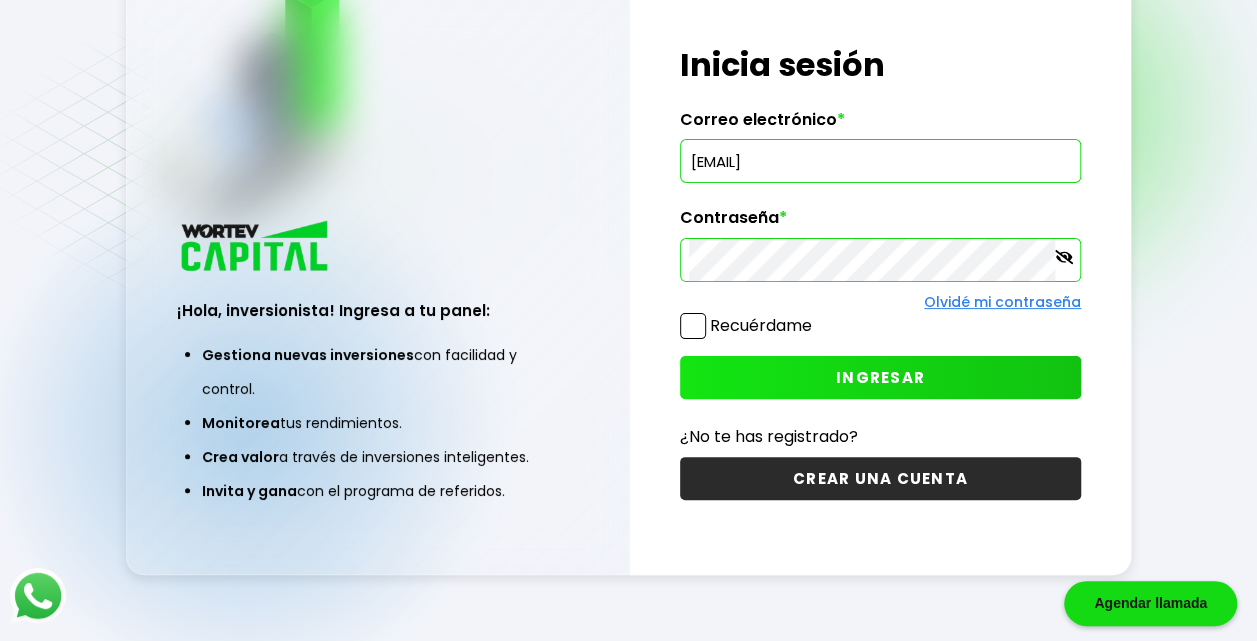 click on "Recuérdame" at bounding box center [880, 330] 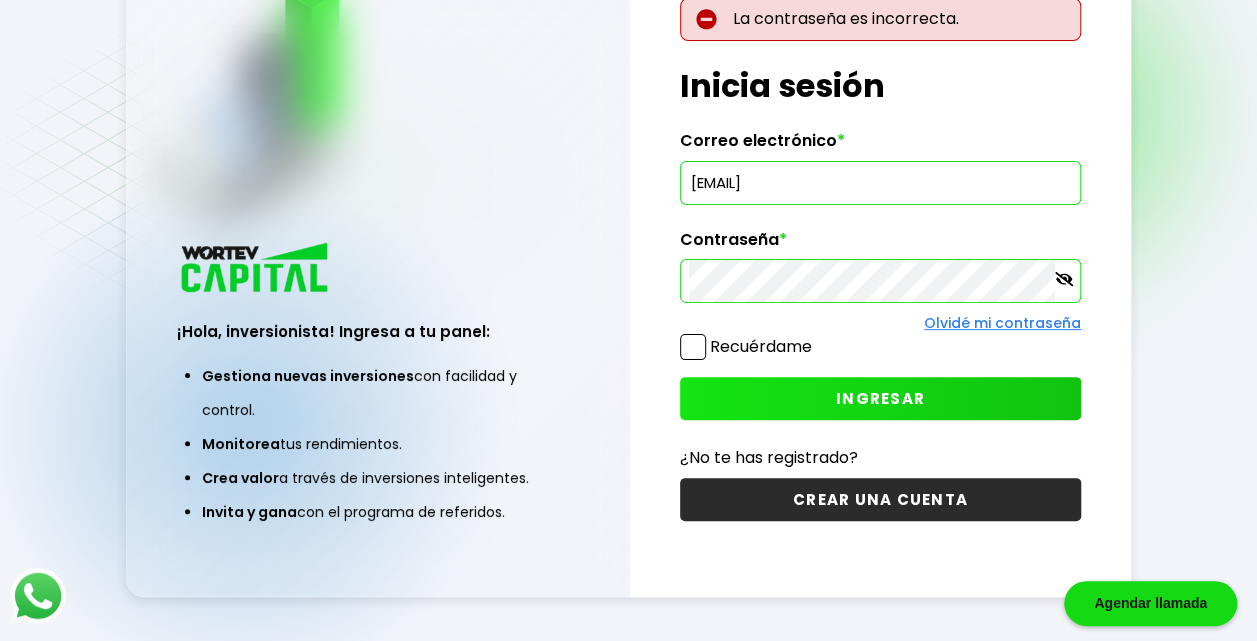 click on "Olvidé mi contraseña" at bounding box center [1002, 323] 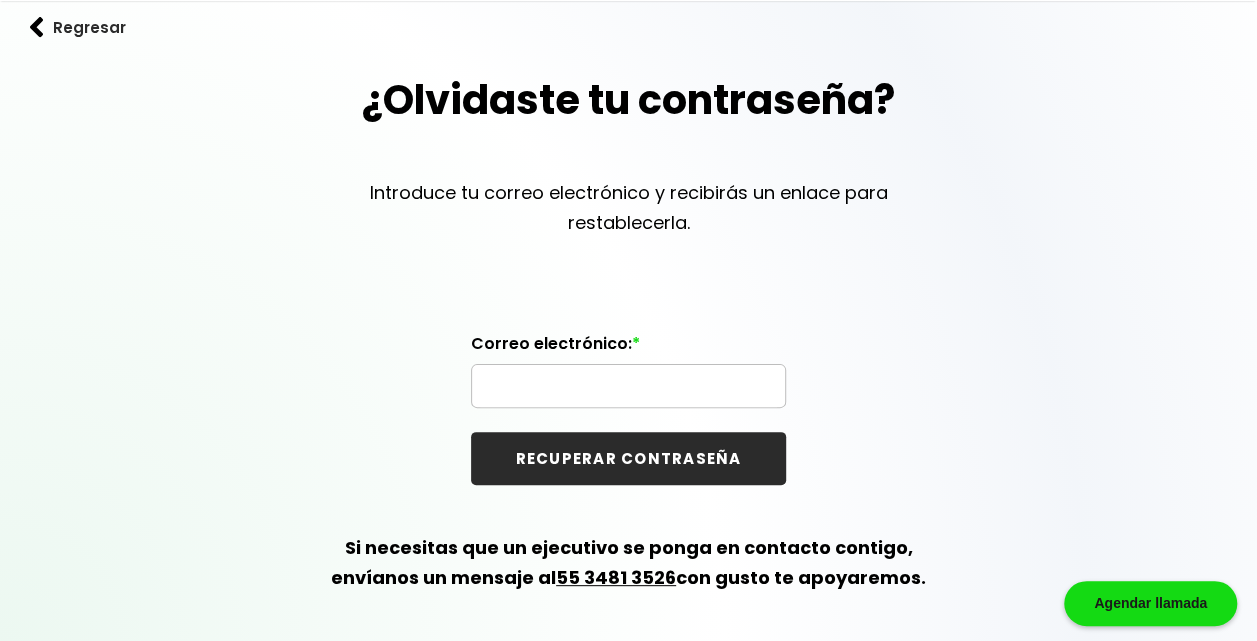 scroll, scrollTop: 76, scrollLeft: 0, axis: vertical 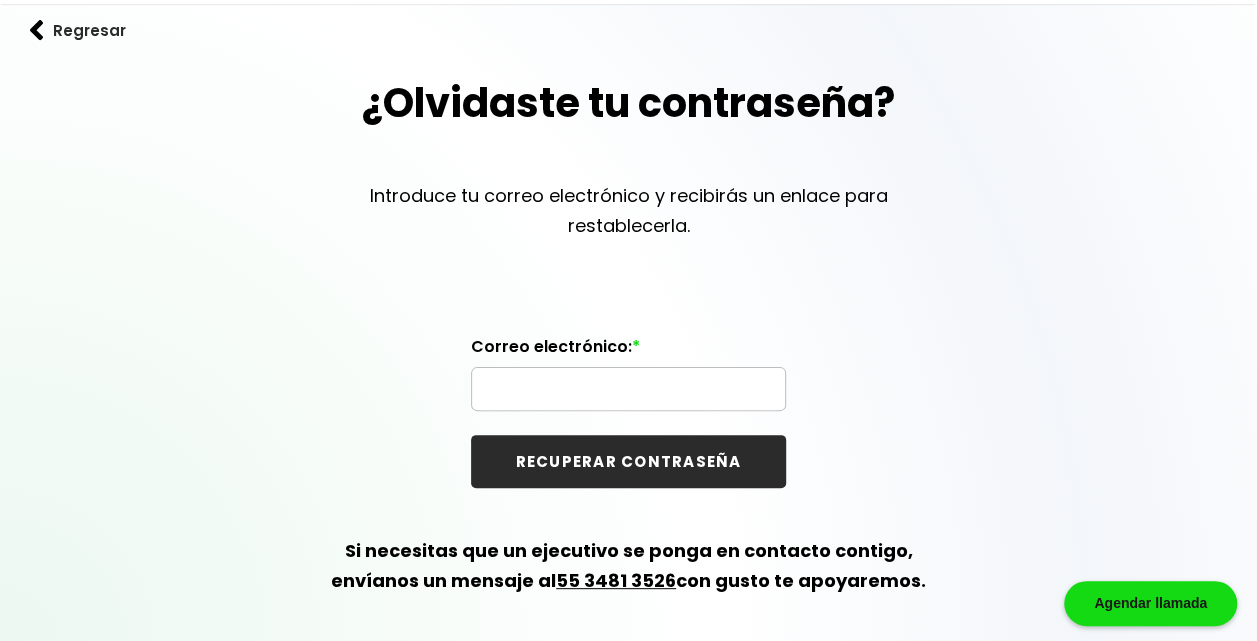 click at bounding box center [628, 389] 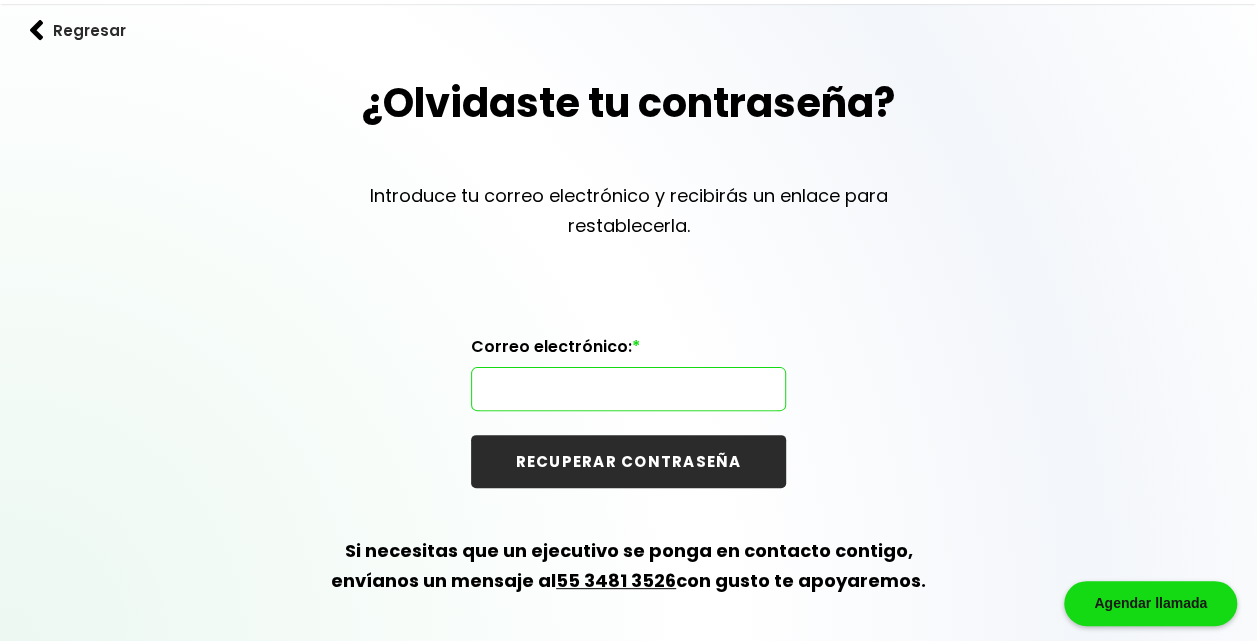 click at bounding box center (628, 389) 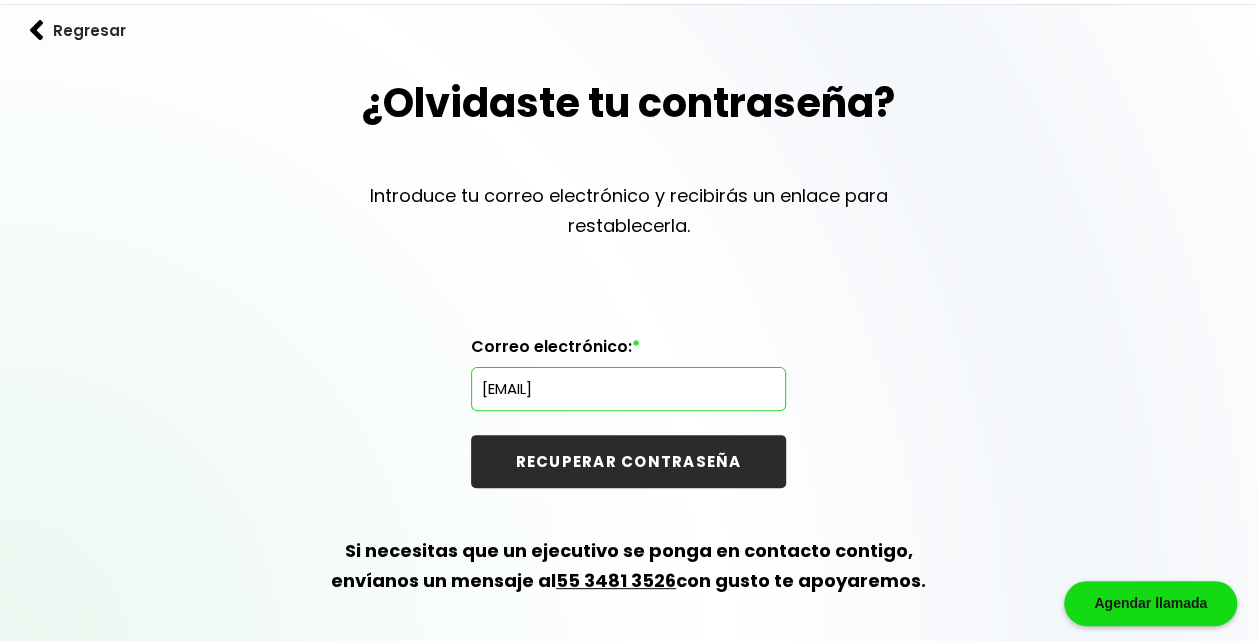 click on "RECUPERAR CONTRASEÑA" at bounding box center (628, 461) 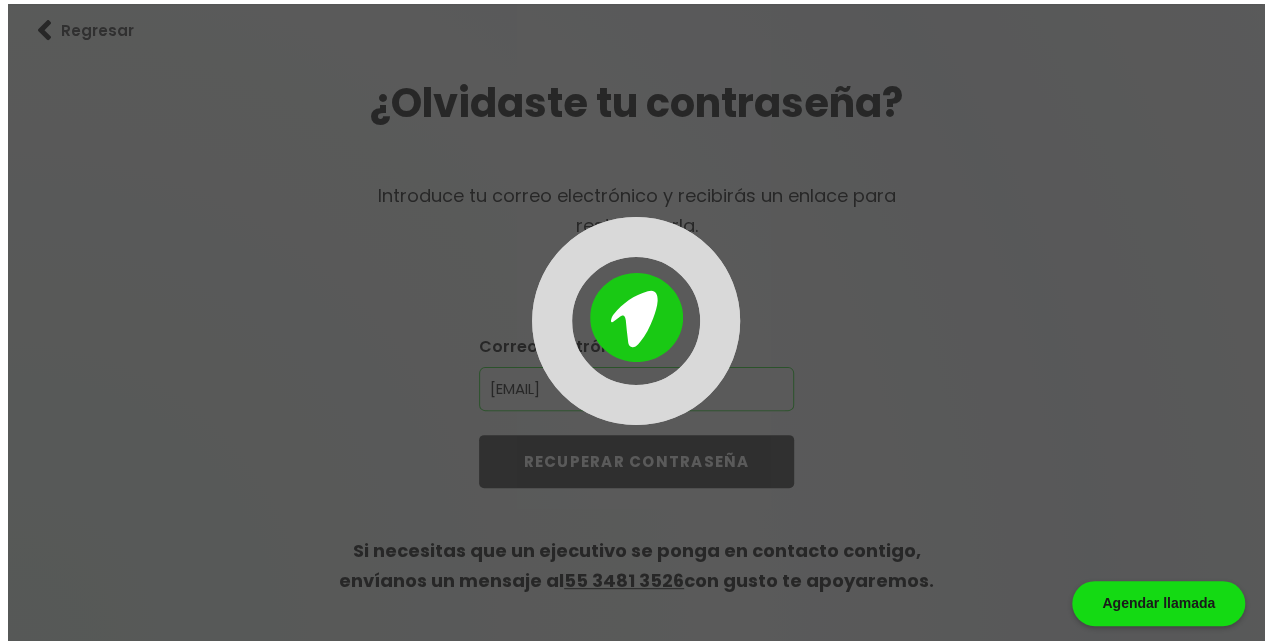 scroll, scrollTop: 0, scrollLeft: 0, axis: both 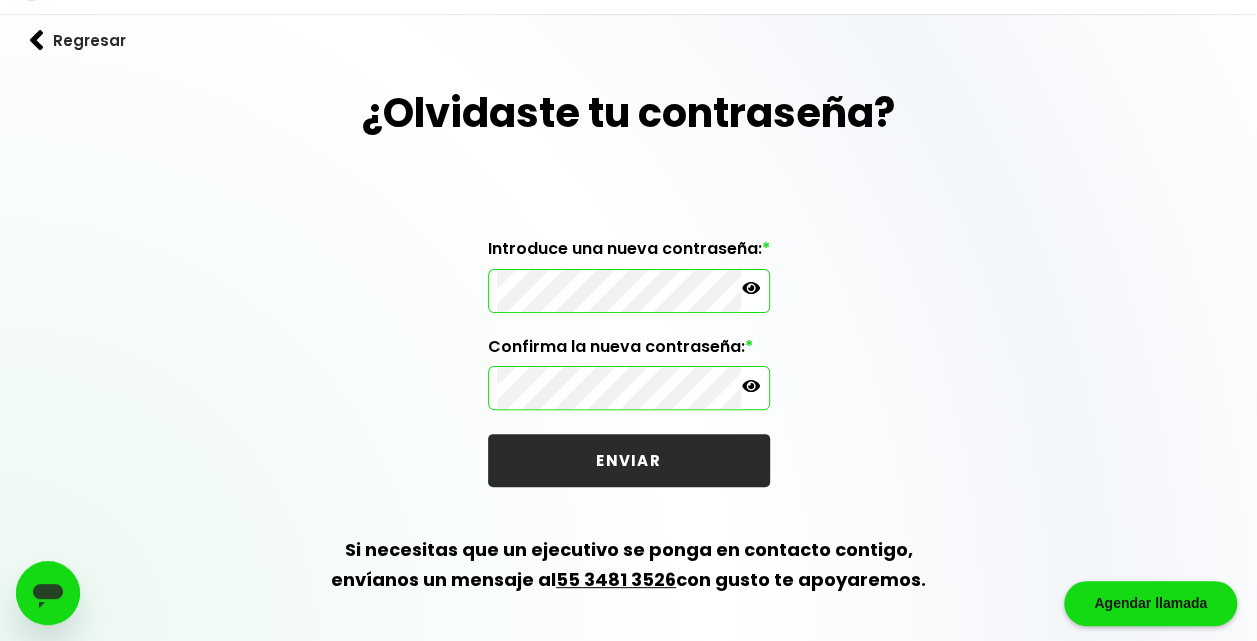 click on "ENVIAR" at bounding box center [629, 460] 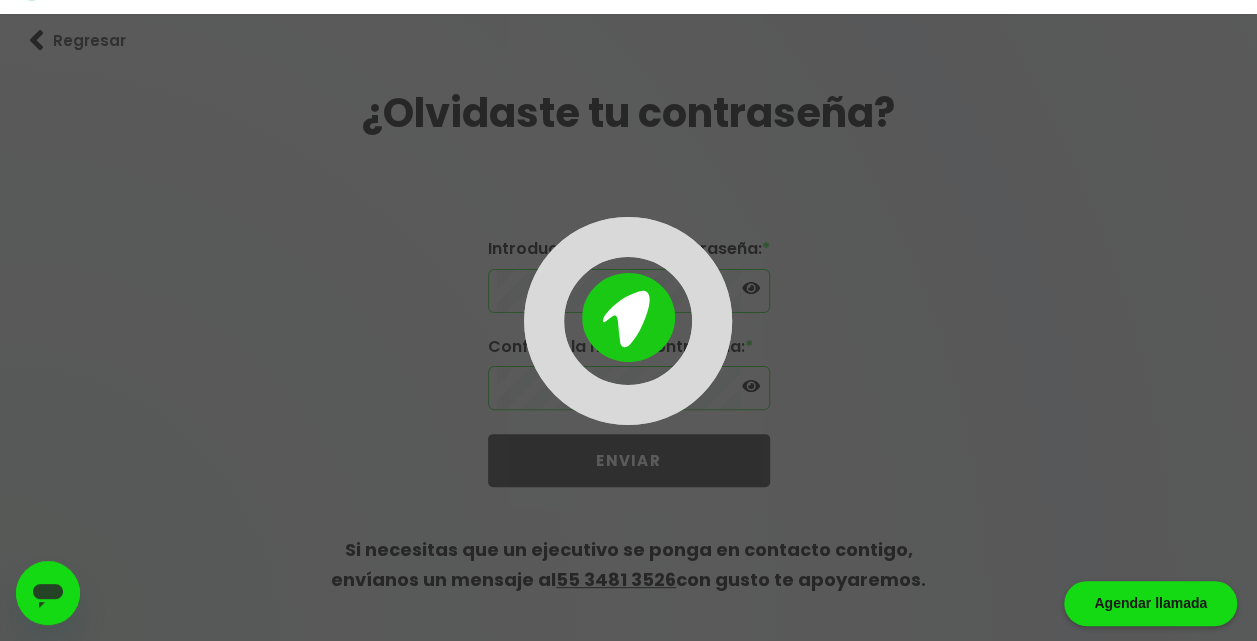scroll, scrollTop: 0, scrollLeft: 0, axis: both 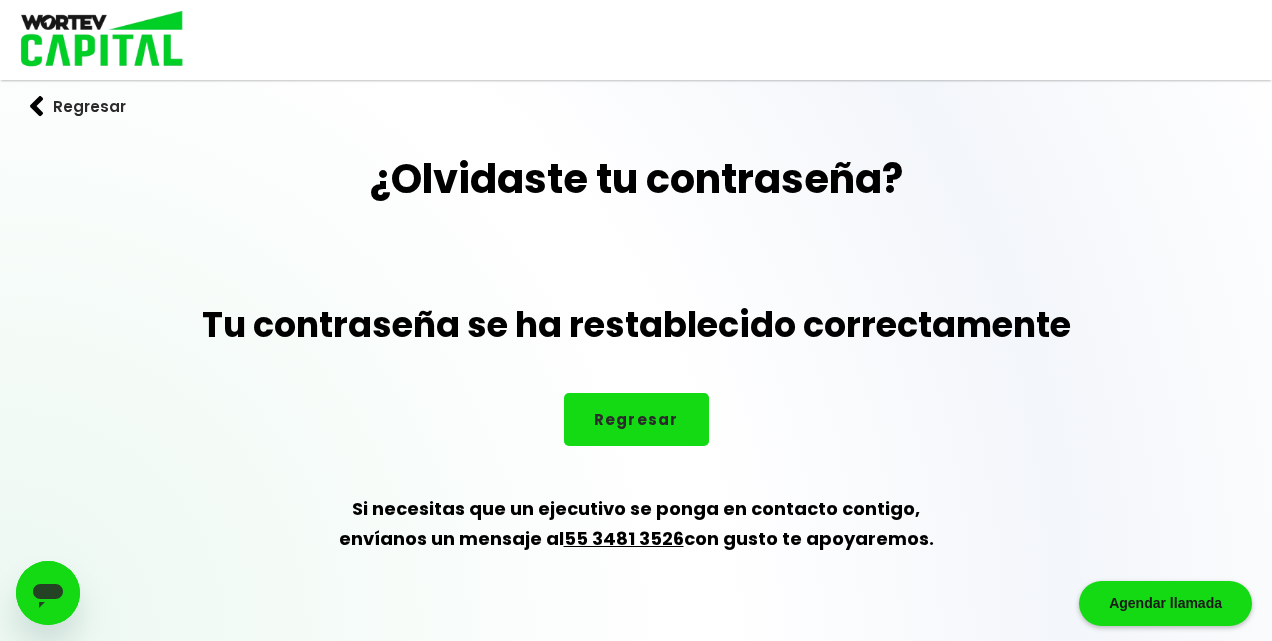 click on "Regresar" at bounding box center (636, 419) 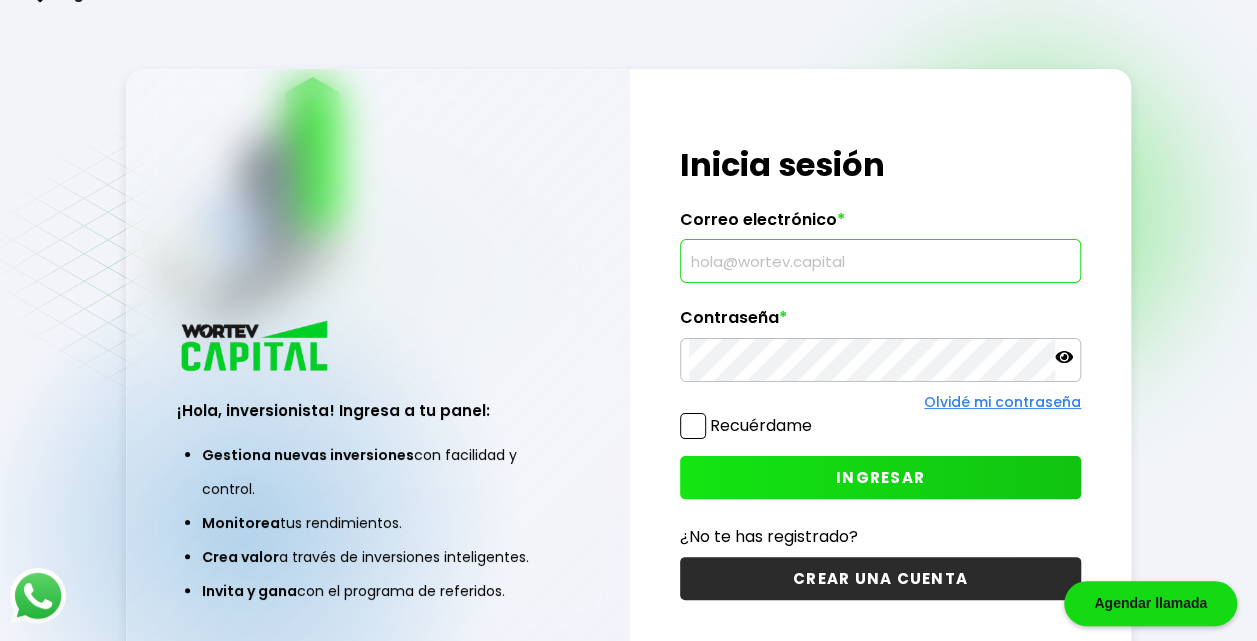 click at bounding box center [880, 261] 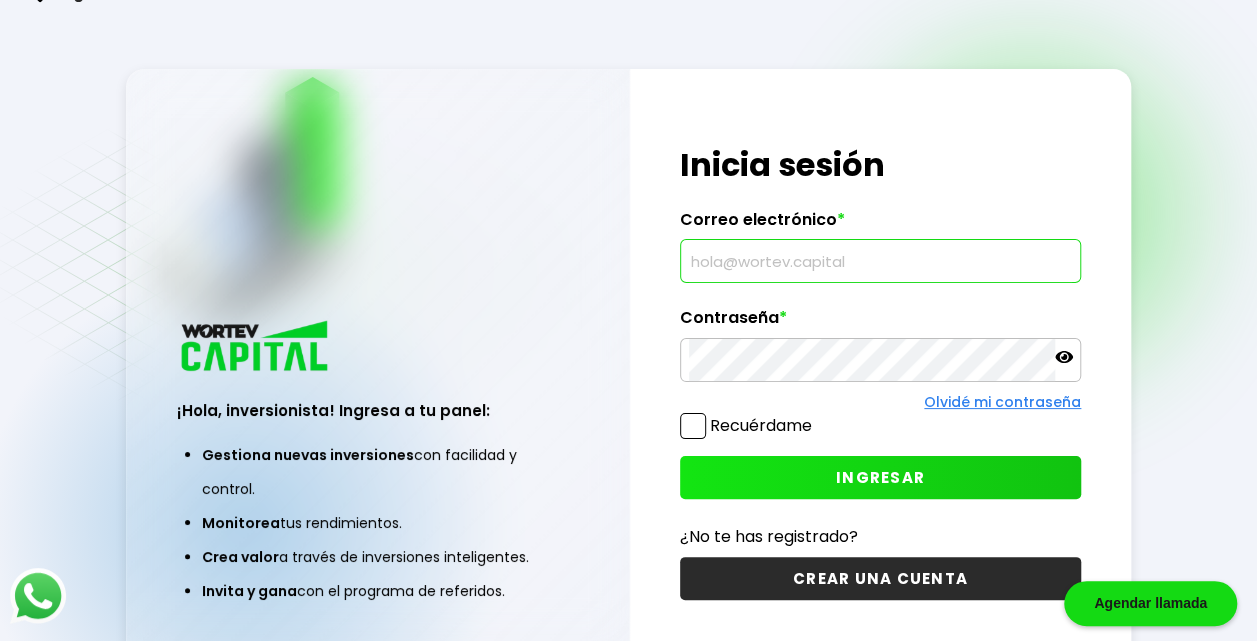 type on "[EMAIL]" 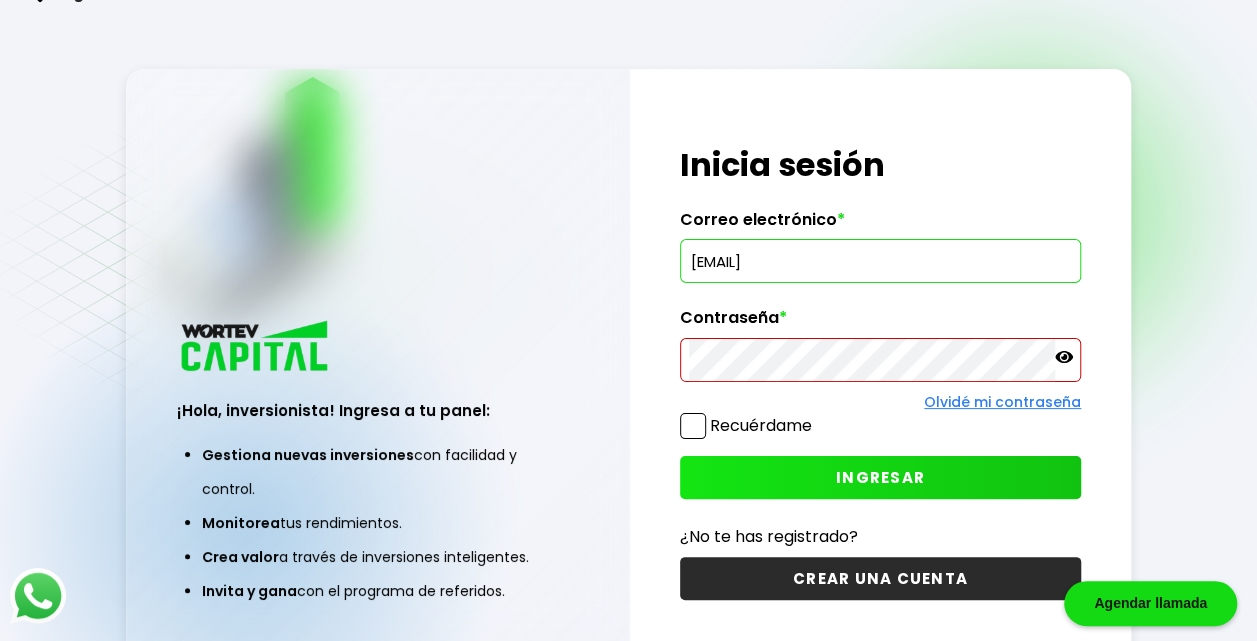 click 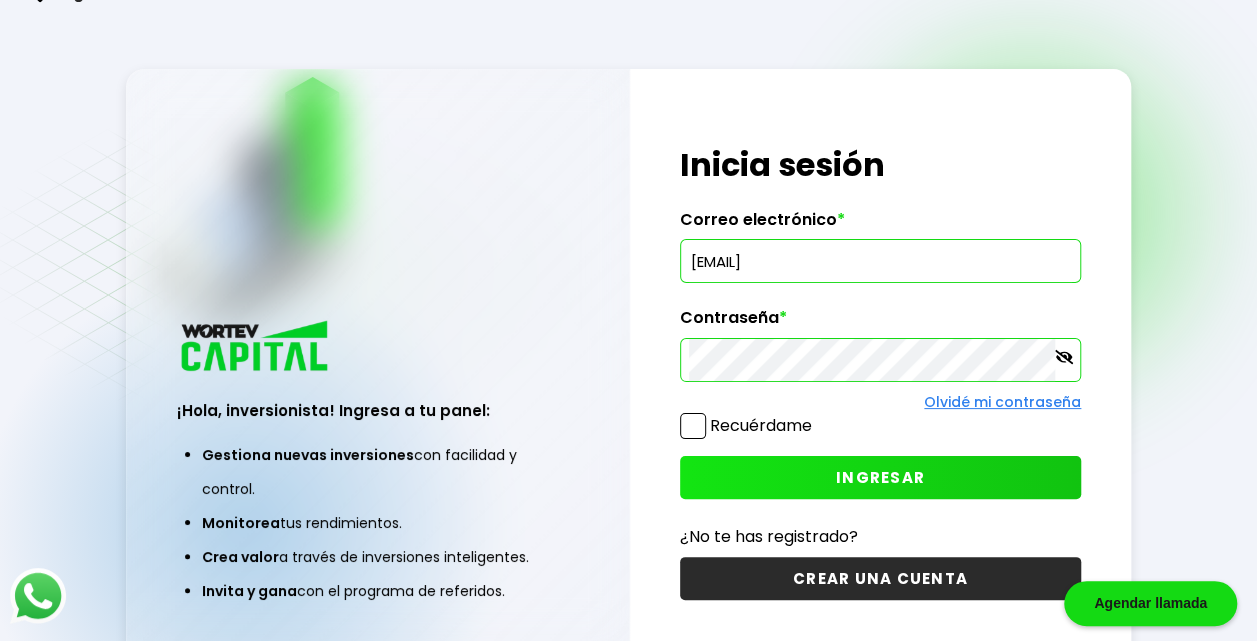click on "INGRESAR" at bounding box center (880, 477) 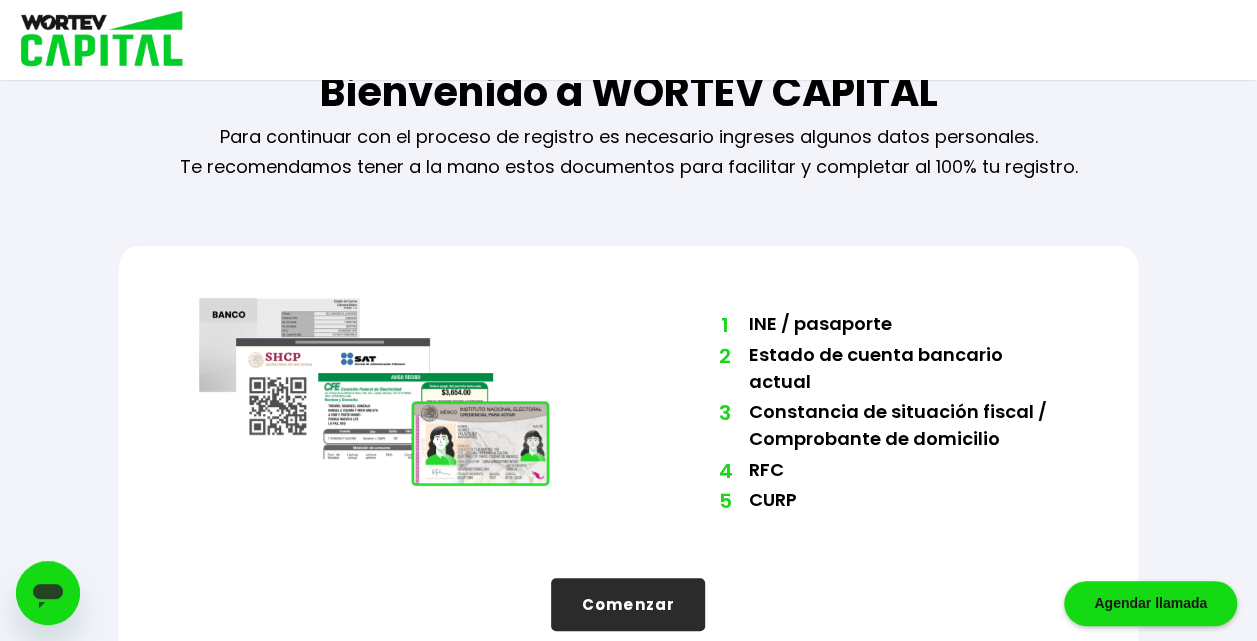 scroll, scrollTop: 92, scrollLeft: 0, axis: vertical 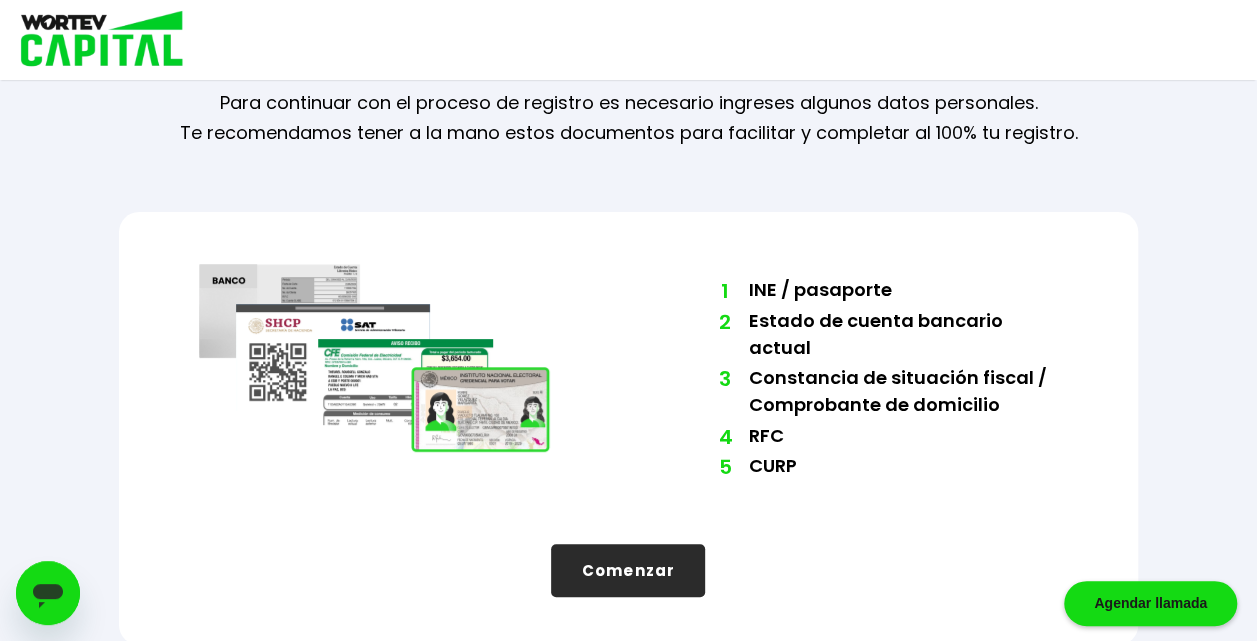 click on "Comenzar" at bounding box center [628, 570] 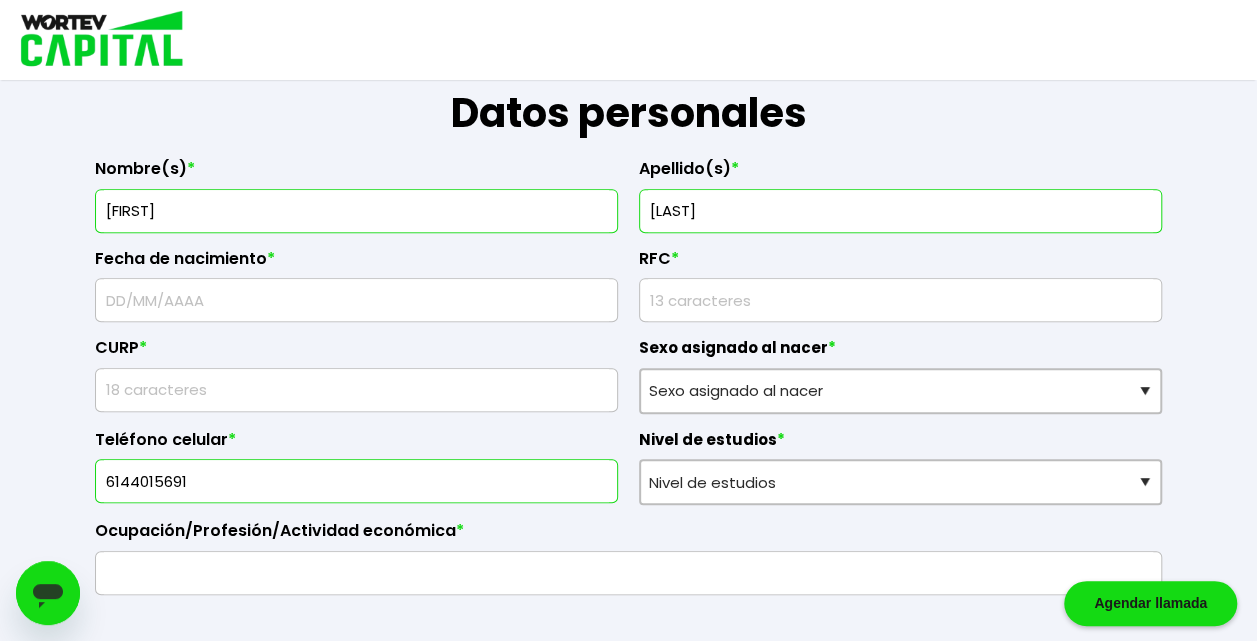 scroll, scrollTop: 347, scrollLeft: 0, axis: vertical 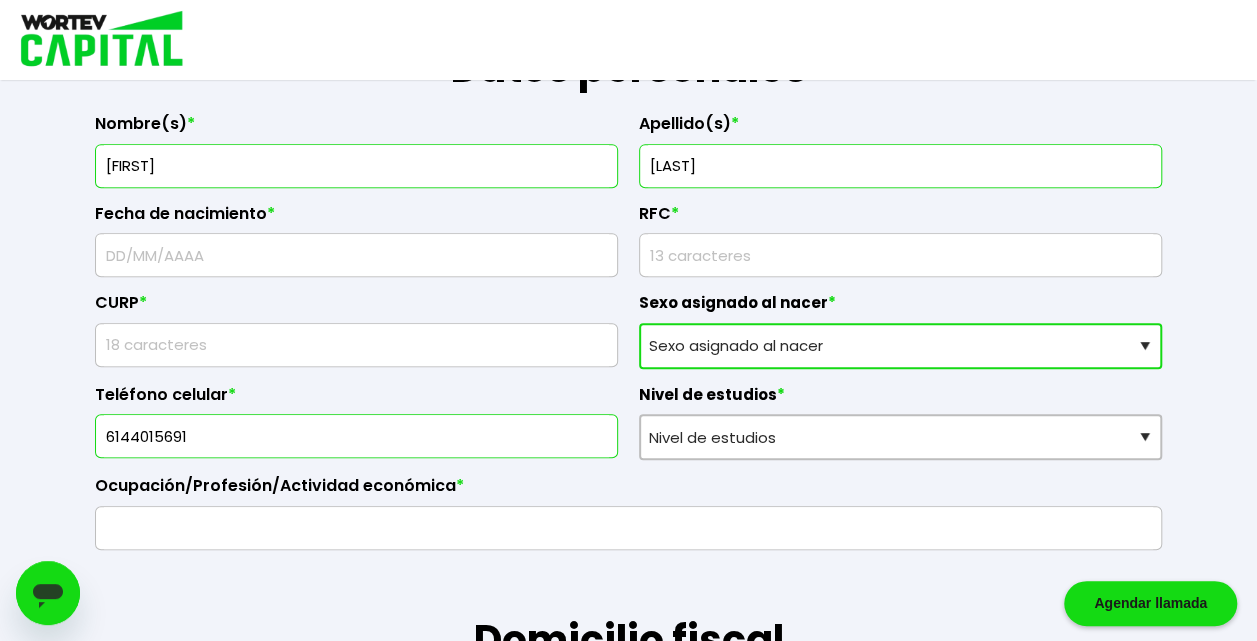 click on "Sexo asignado al nacer Hombre Mujer Prefiero no contestar" at bounding box center (900, 346) 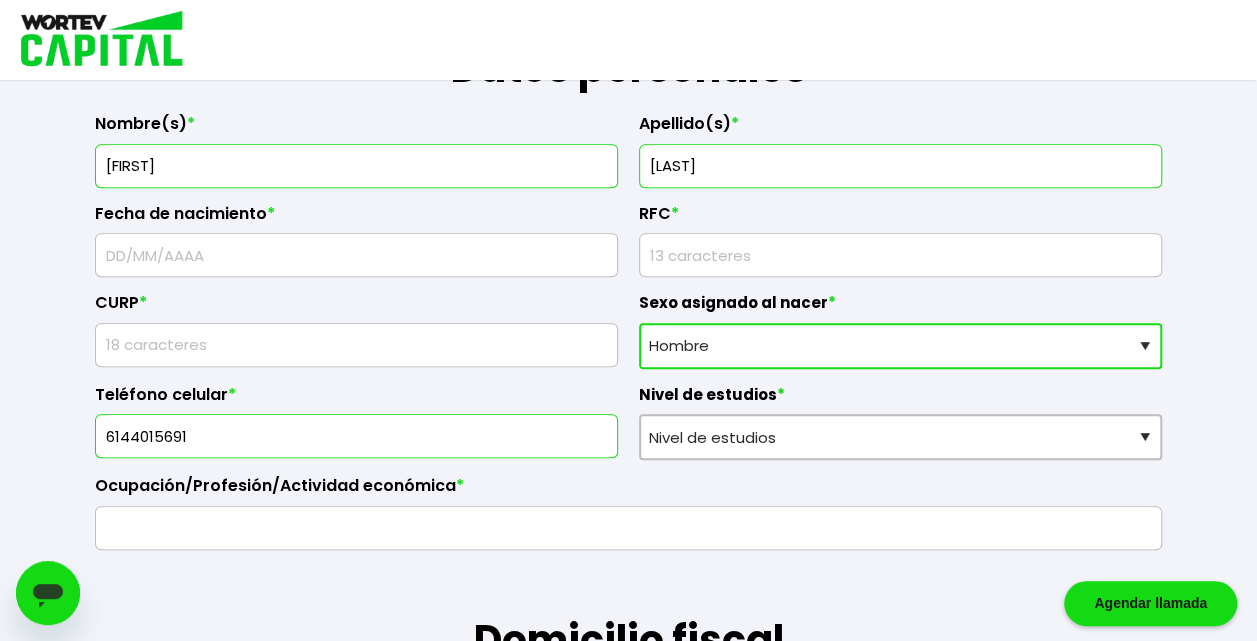 click on "Sexo asignado al nacer Hombre Mujer Prefiero no contestar" at bounding box center [900, 346] 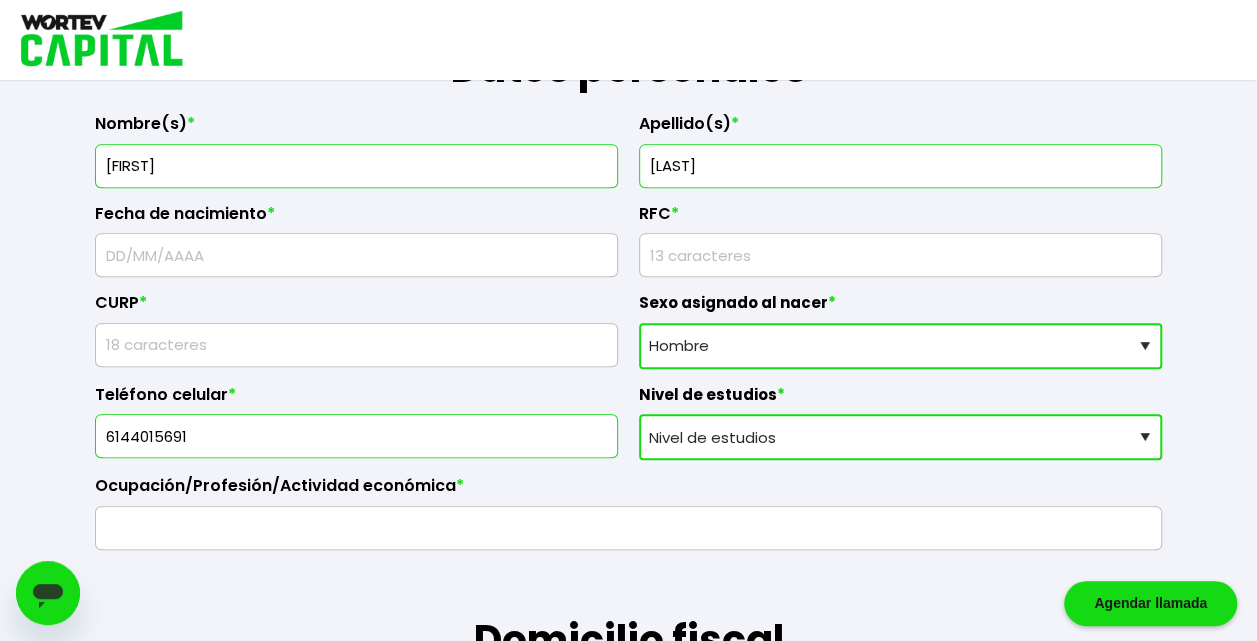 click on "Nivel de estudios Primaria Secundaria Bachillerato Licenciatura Posgrado" at bounding box center [900, 437] 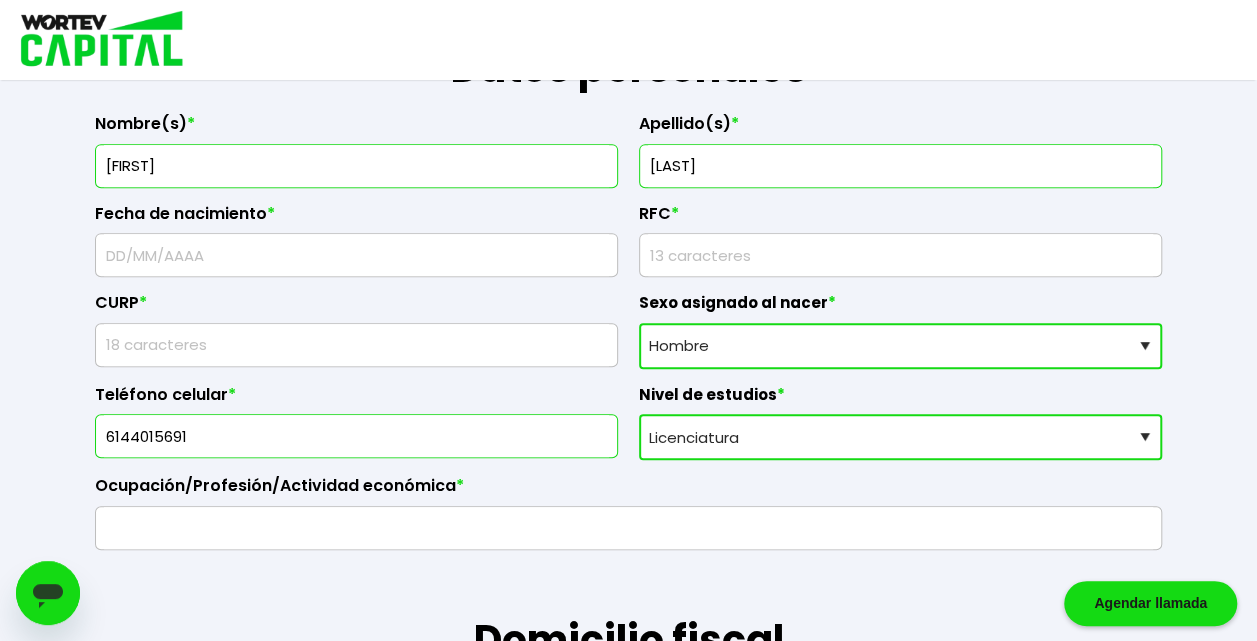 click on "Nivel de estudios Primaria Secundaria Bachillerato Licenciatura Posgrado" at bounding box center [900, 437] 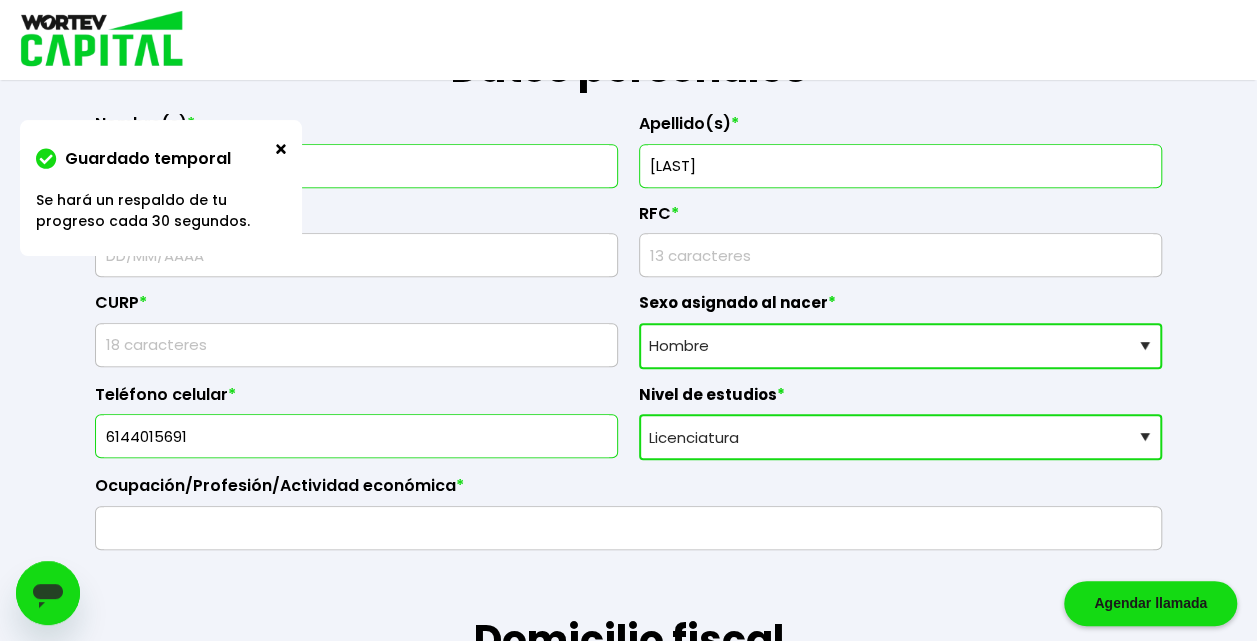 click at bounding box center [628, 528] 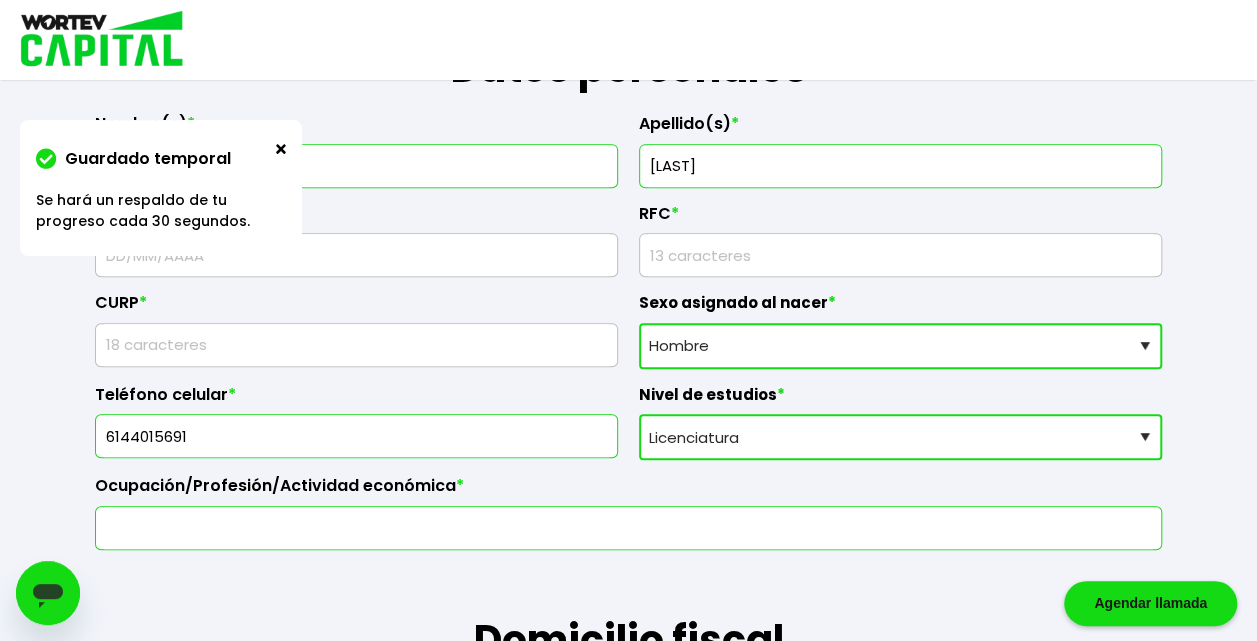 click at bounding box center (628, 528) 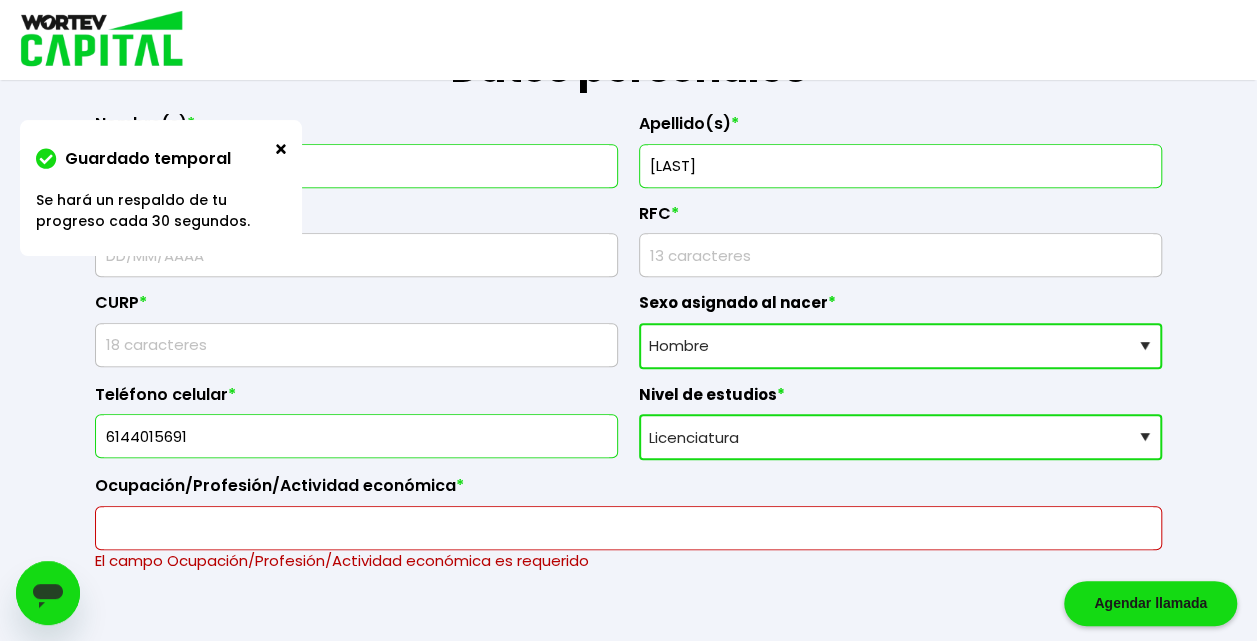 click on "Ocupación/Profesión/Actividad económica *" at bounding box center (628, 491) 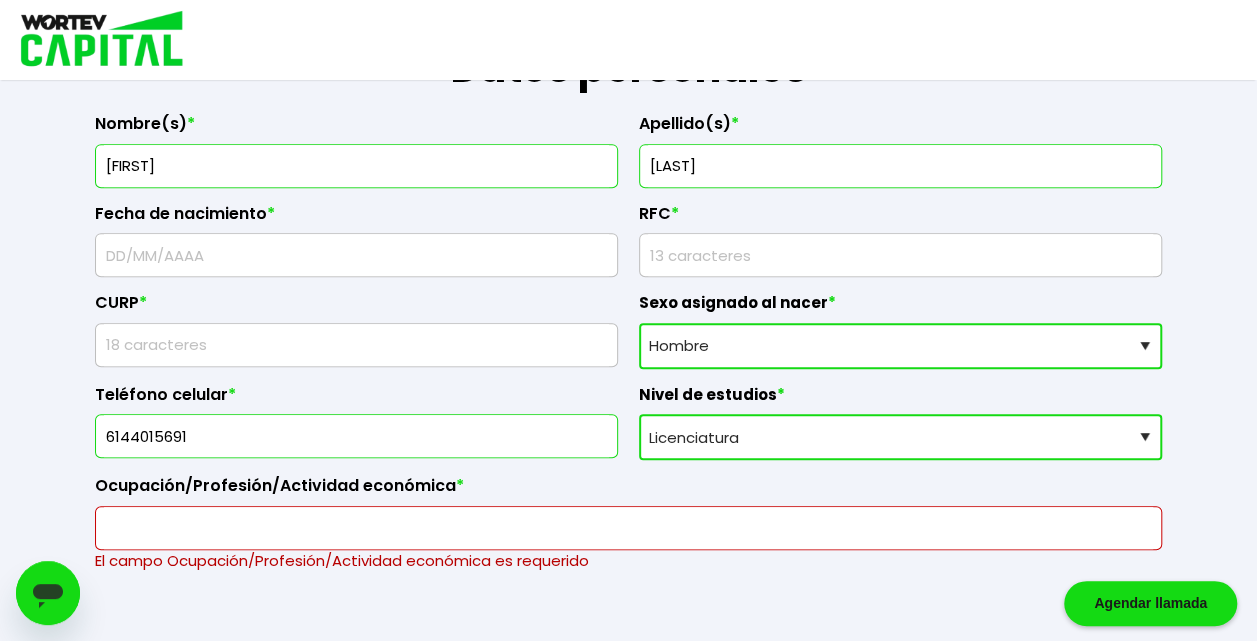 click at bounding box center [356, 255] 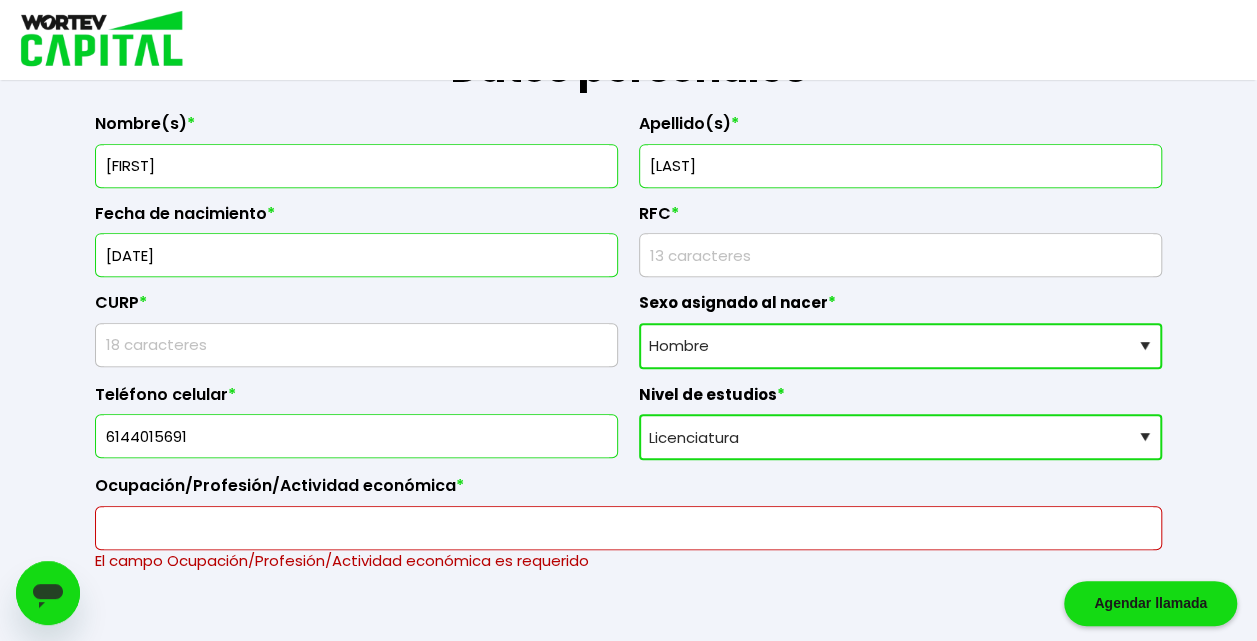 type on "[DATE]" 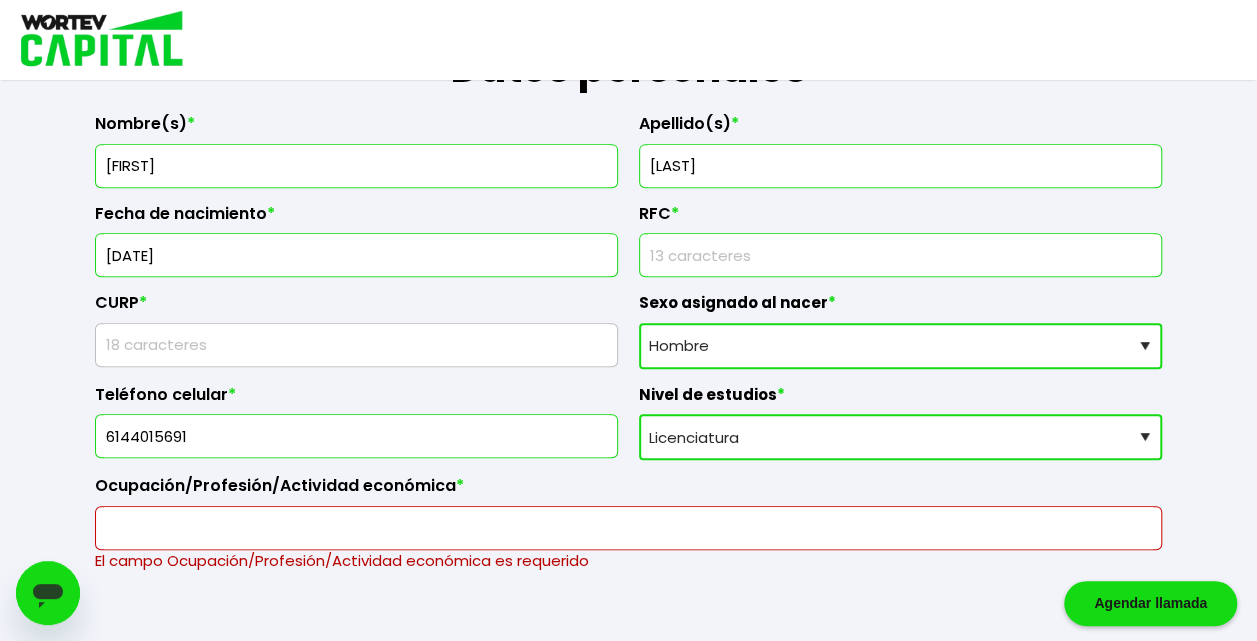 click at bounding box center [900, 255] 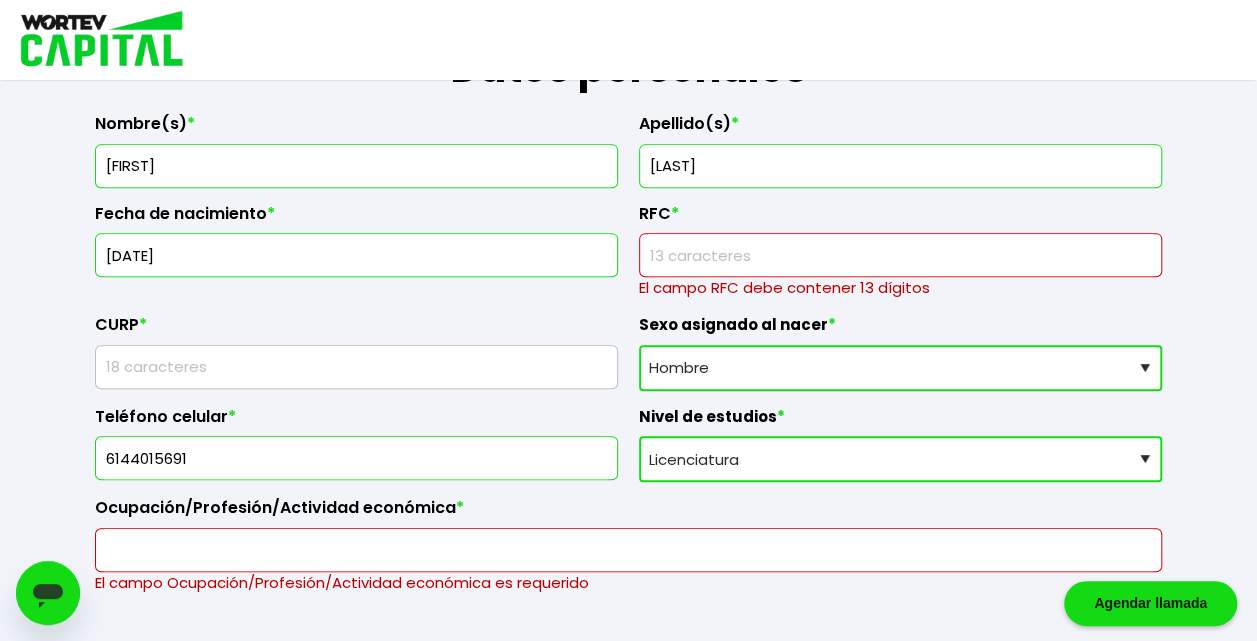 click on "Nombre(s) * [FIRST] Apellido(s) * [LAST] Fecha de nacimiento * [DATE] RFC * El campo RFC debe contener 13 dígitos CURP * Sexo asignado al nacer * Sexo asignado al nacer Hombre Mujer Prefiero no contestar Teléfono celular * [PHONE] Nivel de estudios * Nivel de estudios Primaria Secundaria Bachillerato Licenciatura Posgrado Ocupación/Profesión/Actividad económica * El campo Ocupación/Profesión/Actividad económica es requerido" at bounding box center (628, 346) 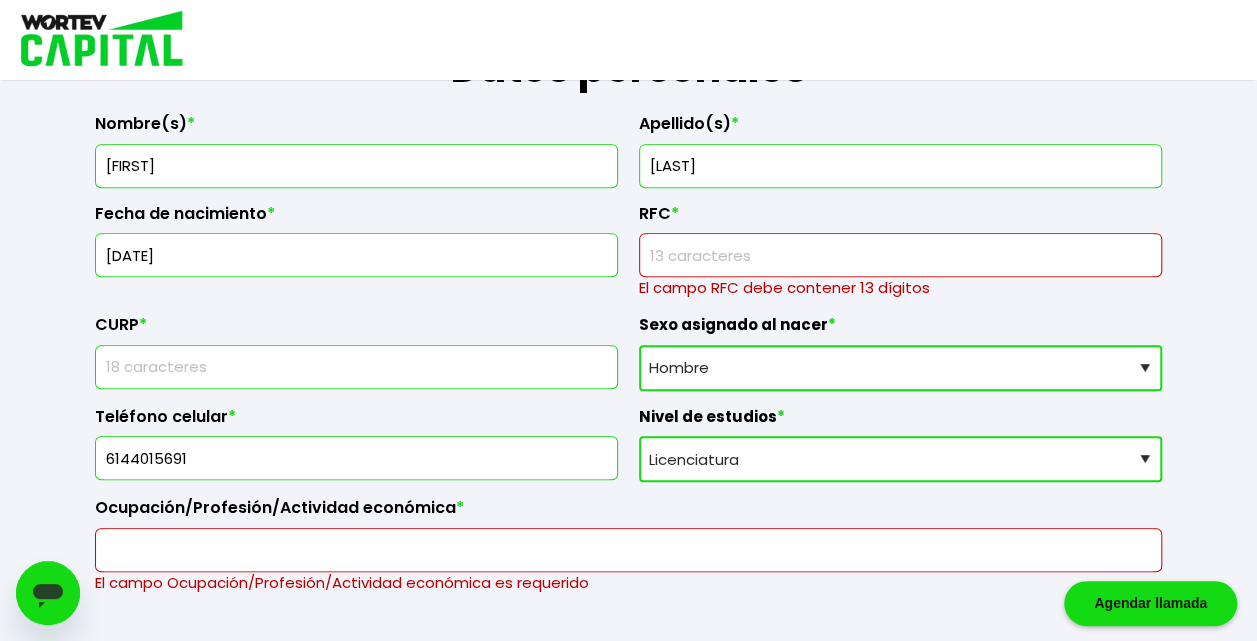 click at bounding box center [356, 367] 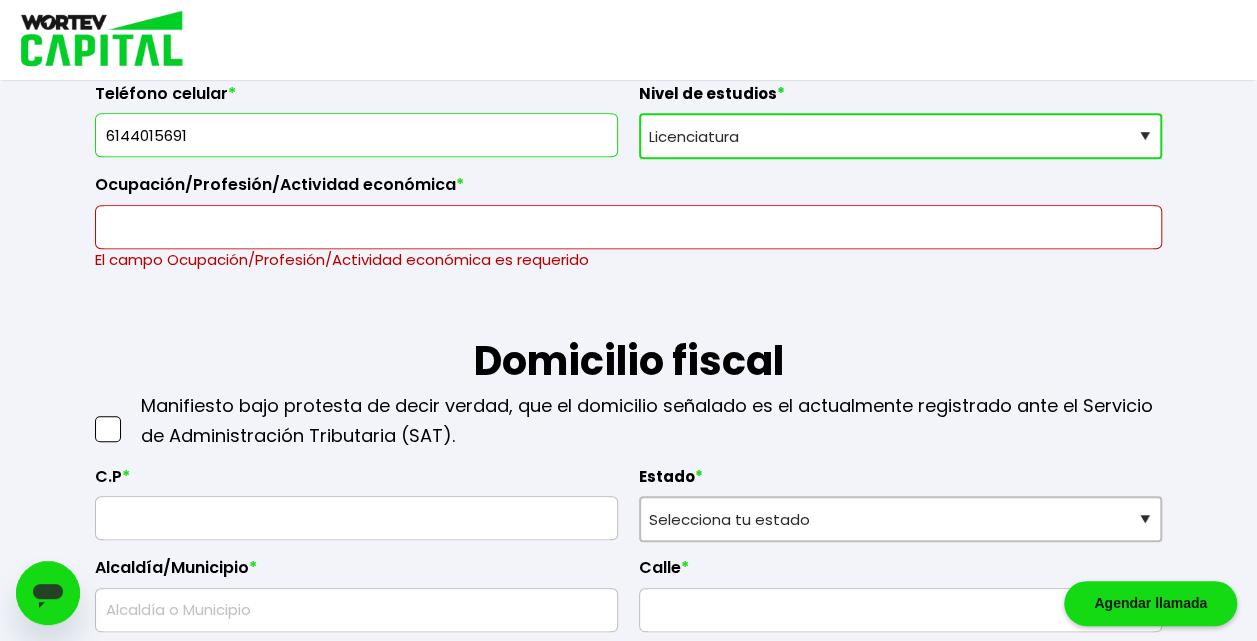 scroll, scrollTop: 680, scrollLeft: 0, axis: vertical 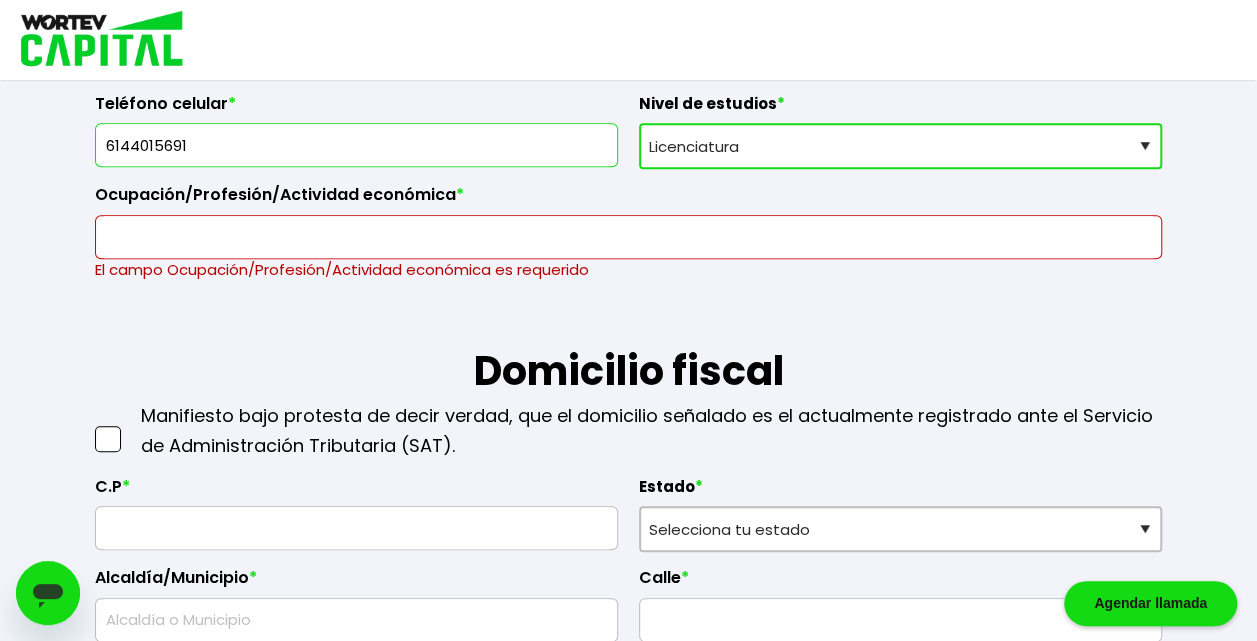click on "Manifiesto bajo protesta de decir verdad, que el domicilio señalado es el actualmente registrado ante el Servicio de Administración Tributaria (SAT)." at bounding box center (651, 431) 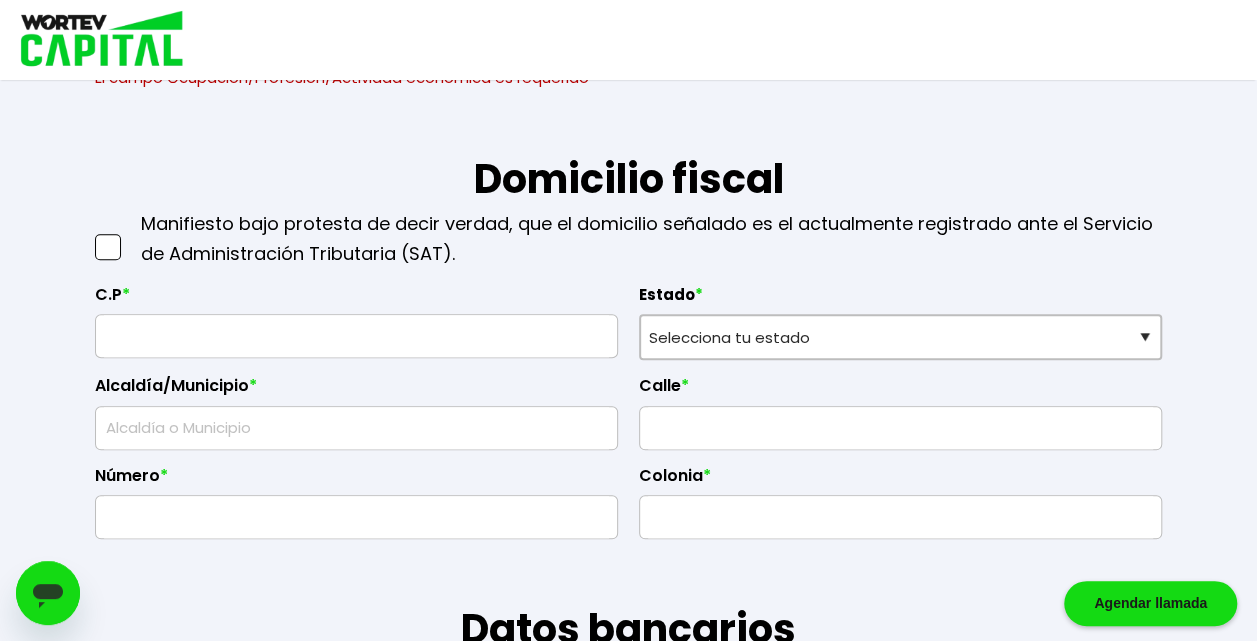 scroll, scrollTop: 847, scrollLeft: 0, axis: vertical 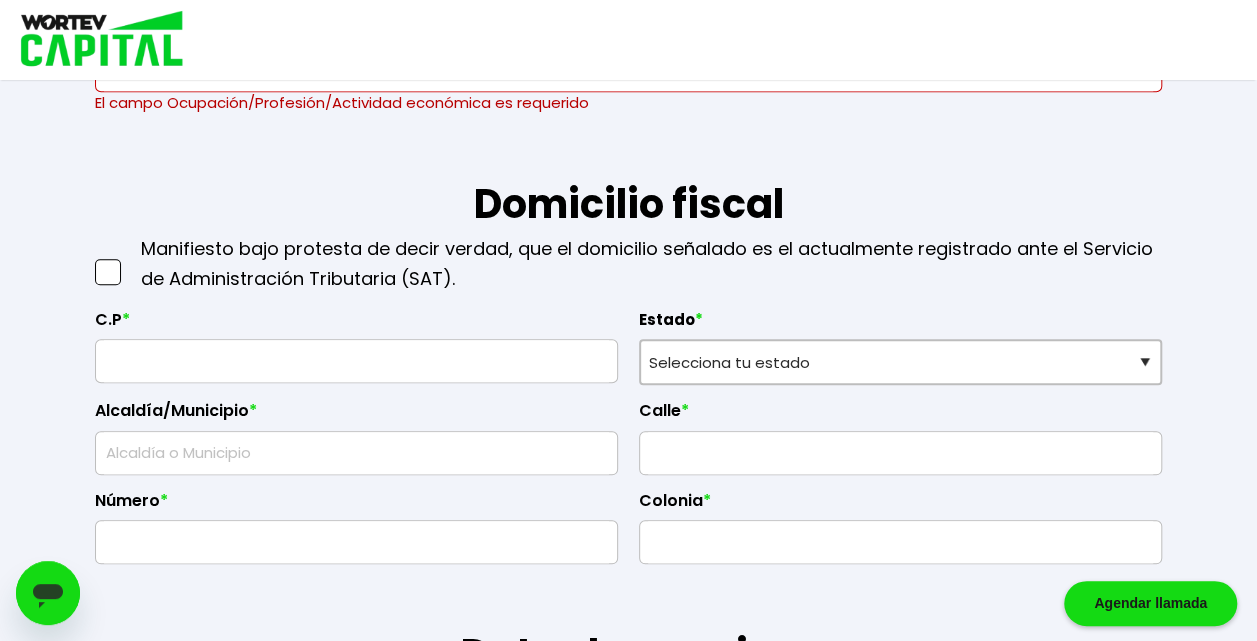 click at bounding box center (108, 272) 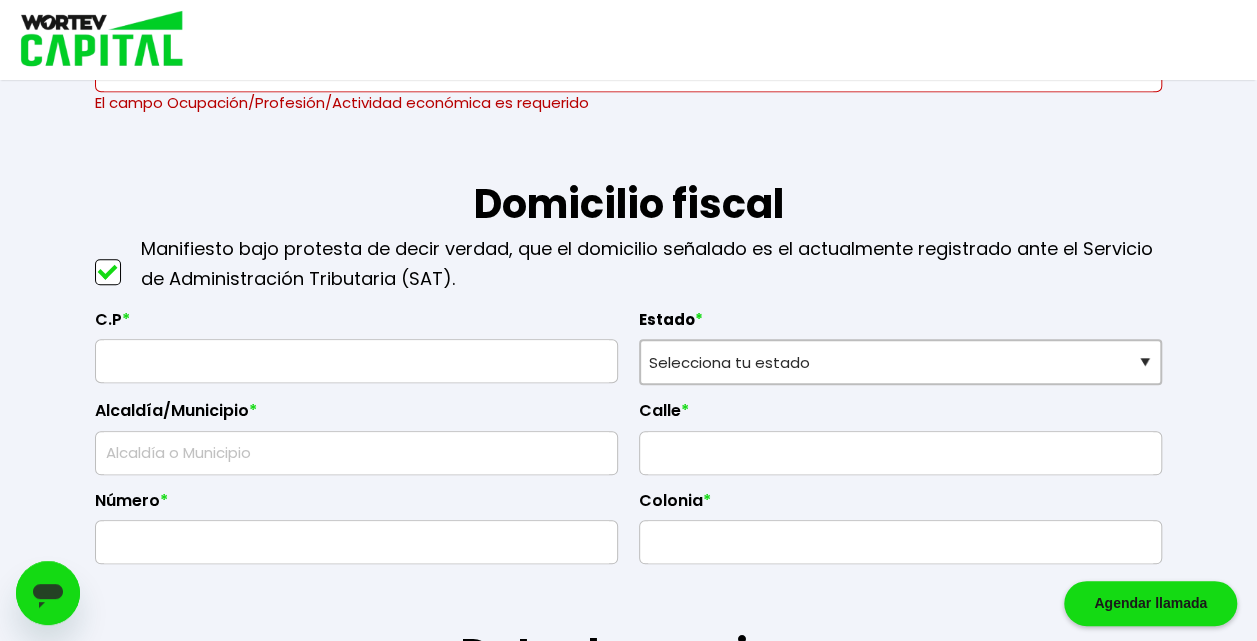 click at bounding box center [356, 361] 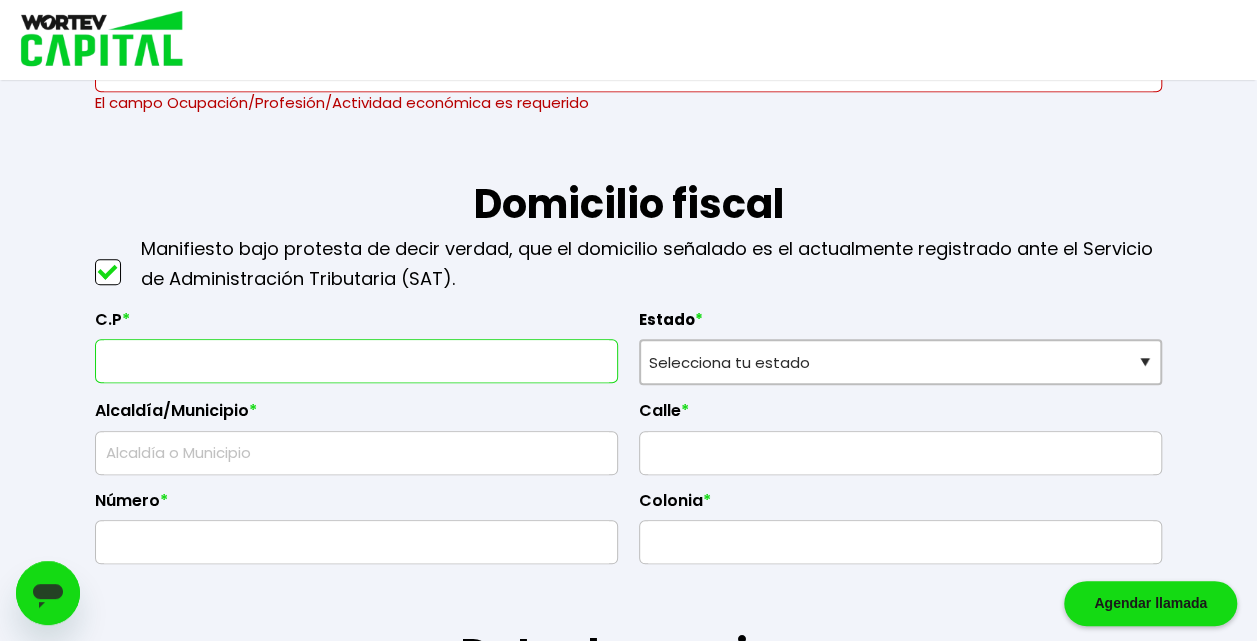 type on "33700" 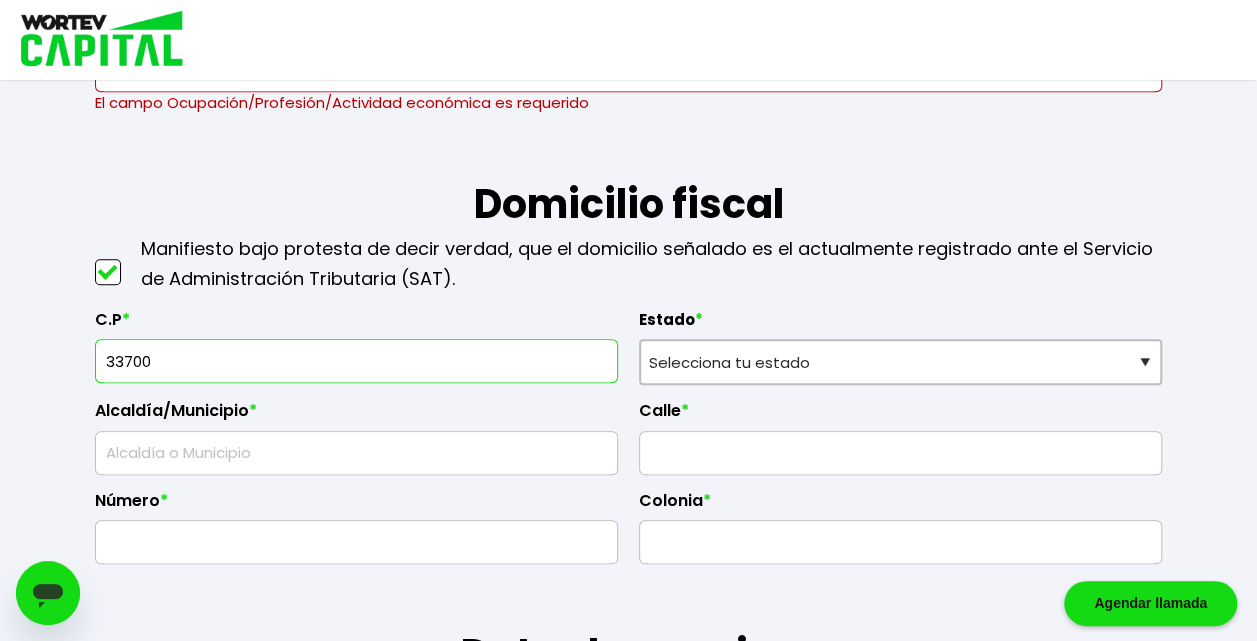 type on "mina" 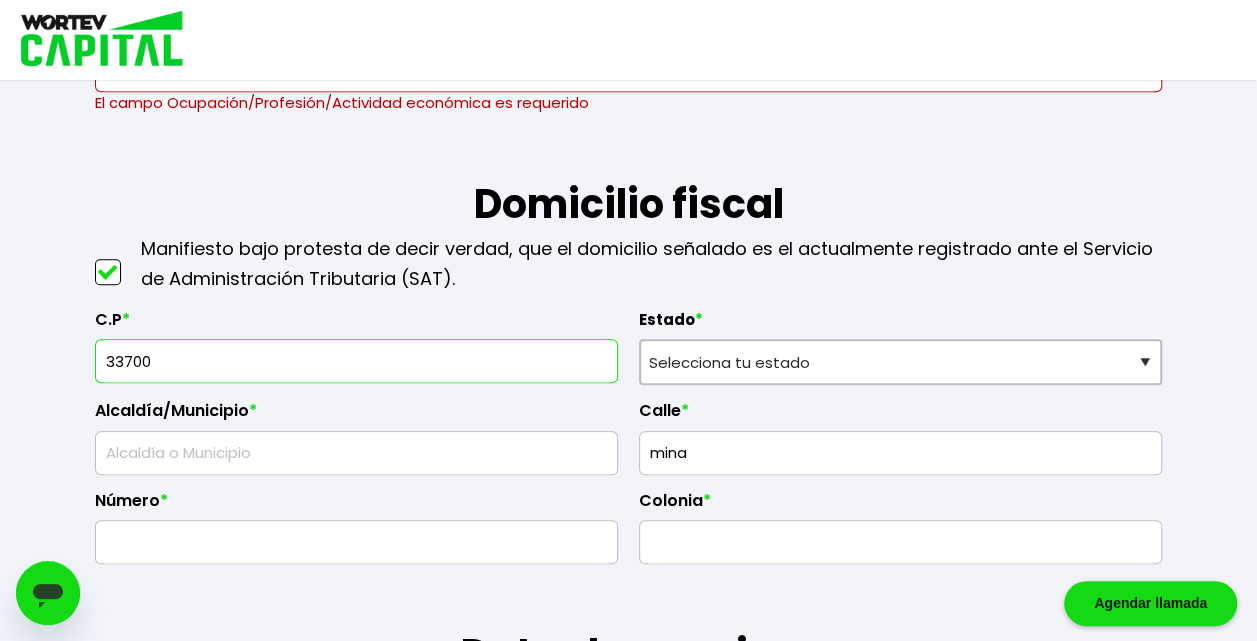 type on "618" 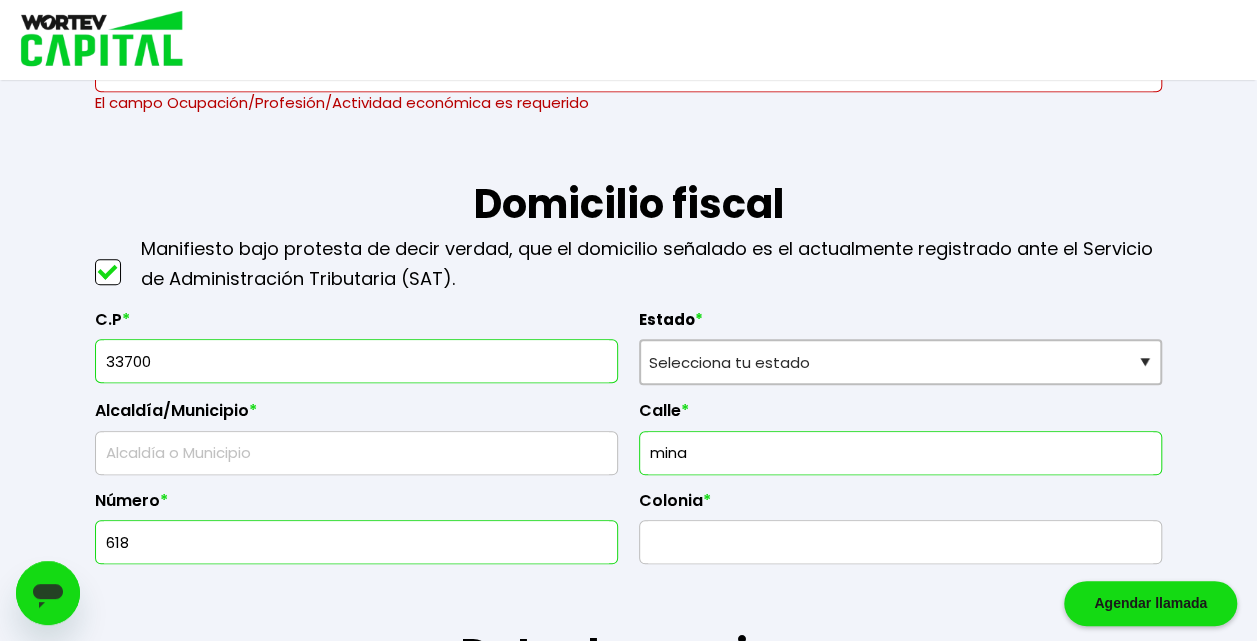 select on "CH" 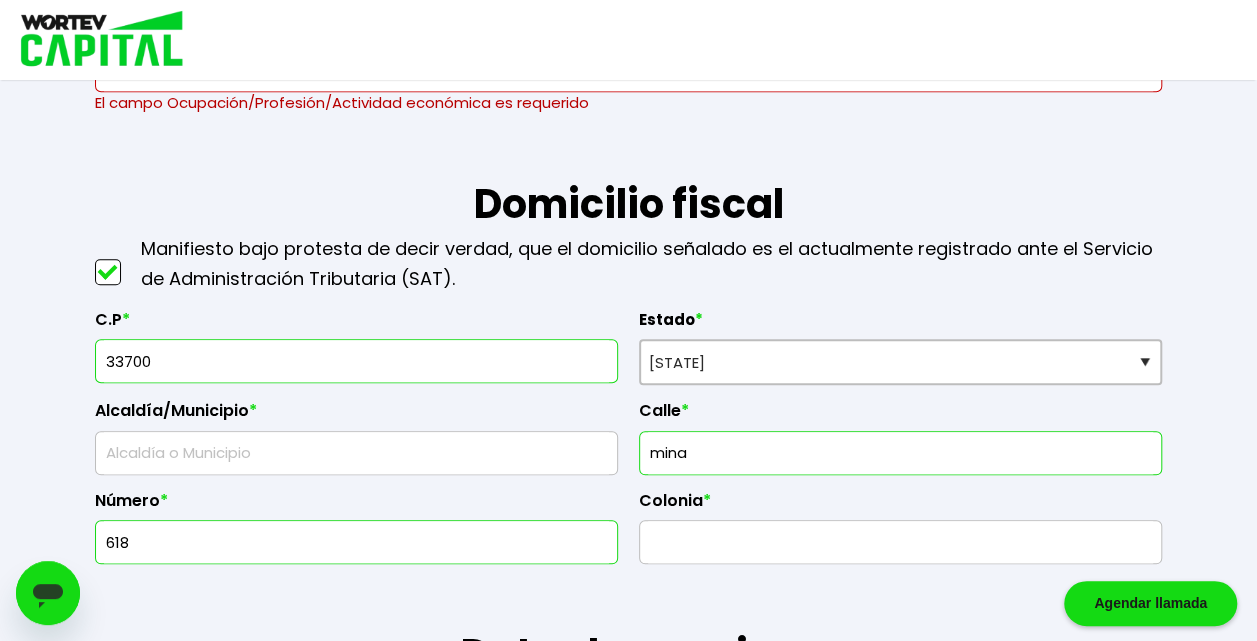 type on "[CITY]" 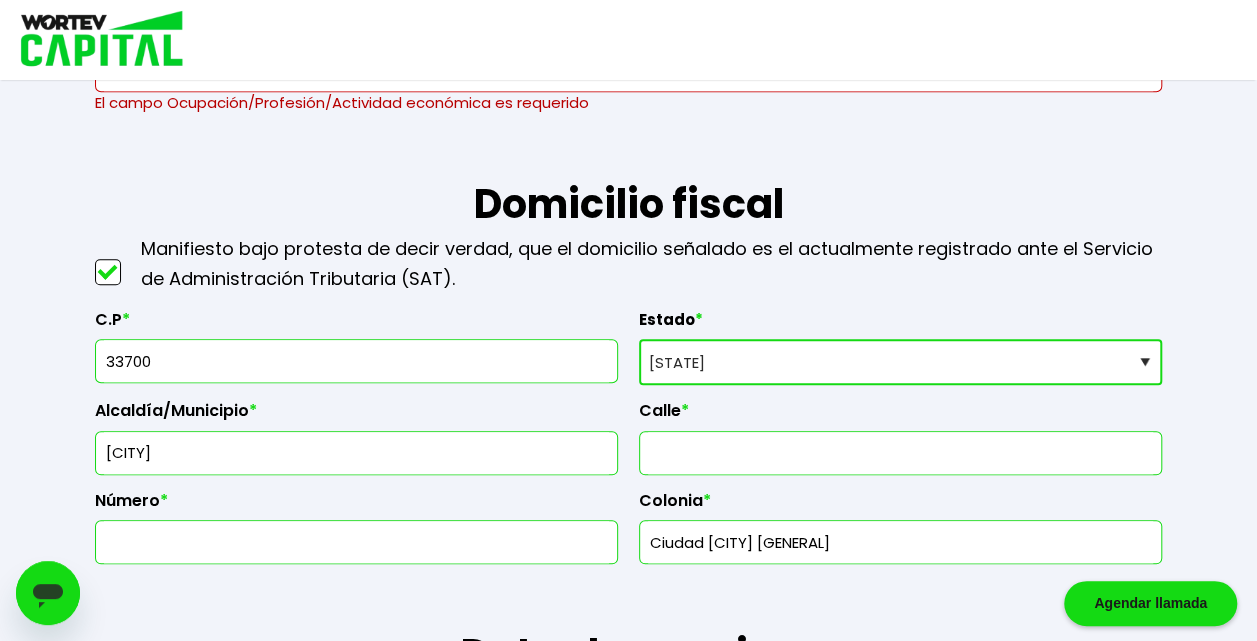 click on "Selecciona tu estado [STATE] [STATE] [STATE] [STATE] [STATE] [STATE] [STATE] [STATE] [STATE] [STATE] [STATE] [STATE] [STATE] [STATE] [STATE] [STATE] [STATE] [STATE] [STATE] [STATE] [STATE] [STATE] [STATE] [STATE] [STATE] [STATE] [STATE] [STATE] [STATE] [STATE] [STATE] [STATE] [STATE]" at bounding box center (900, 362) 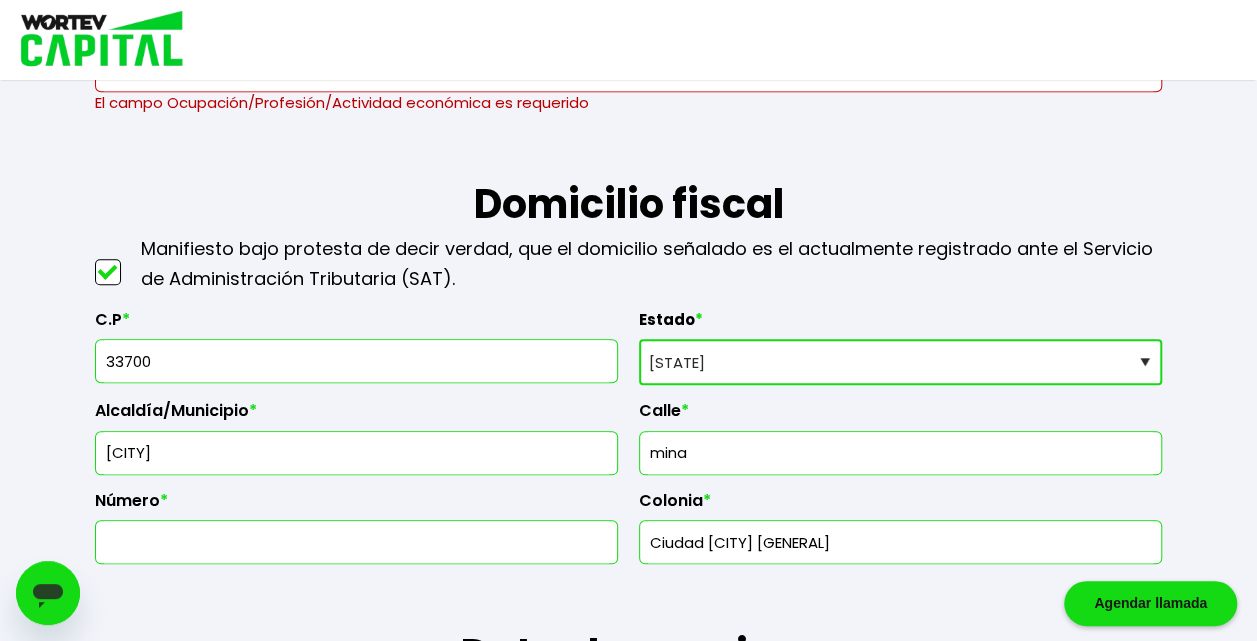 type on "618" 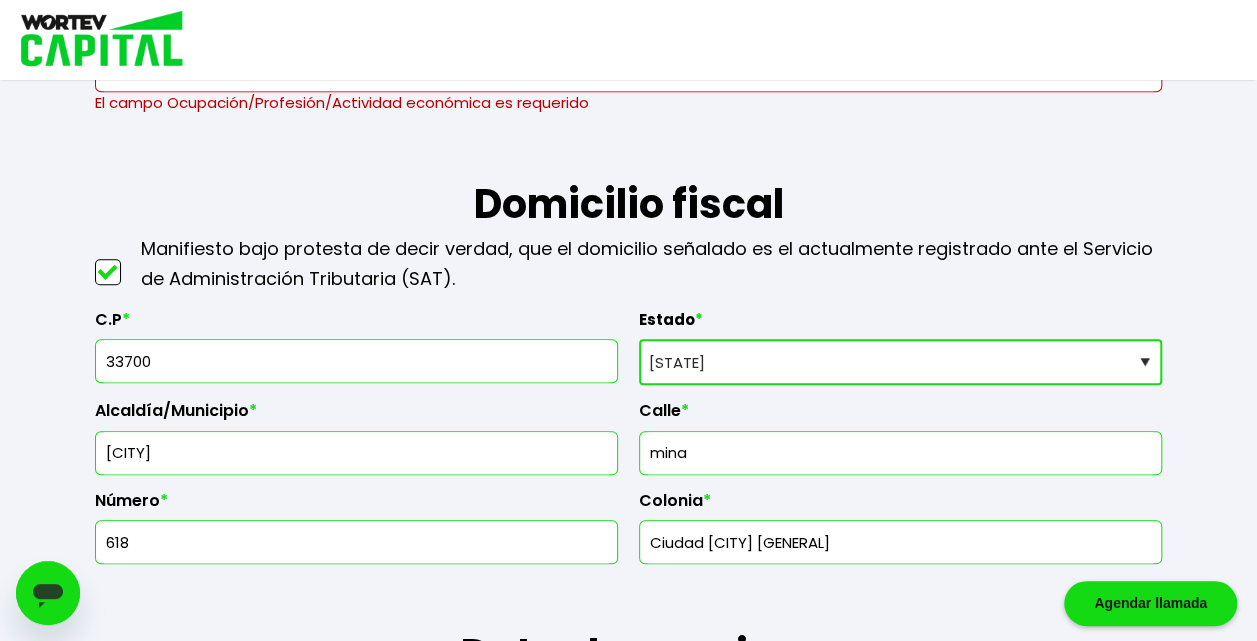scroll, scrollTop: 1180, scrollLeft: 0, axis: vertical 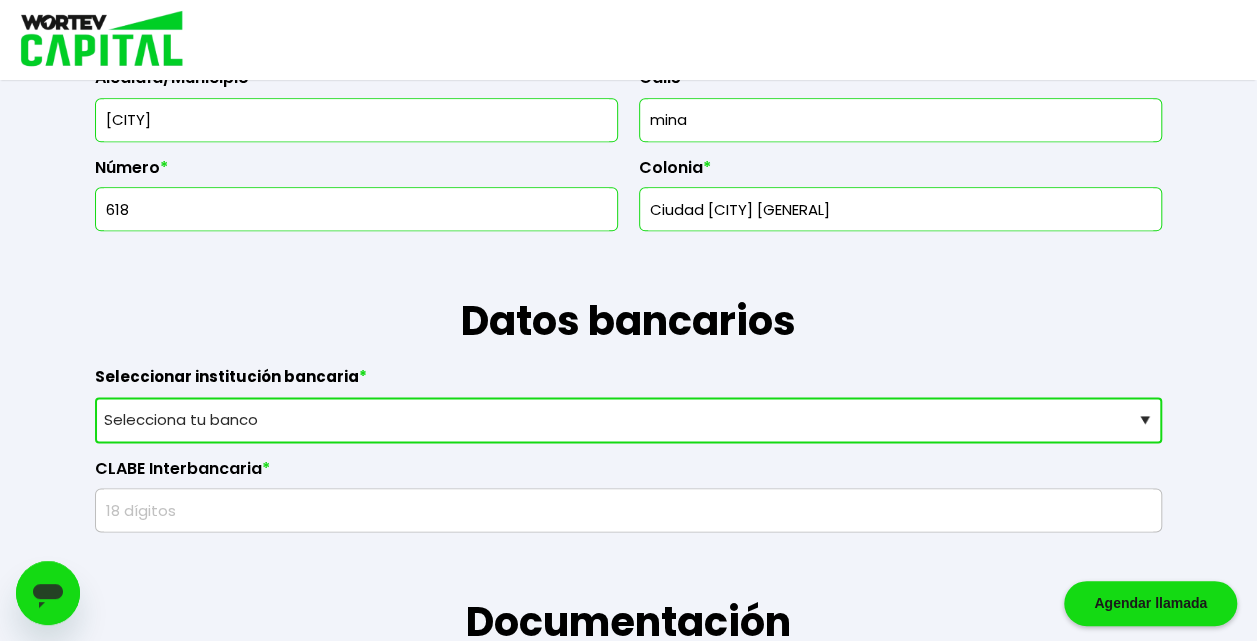 click on "Selecciona tu banco ABC Capital Actinver Afirme Albo ASP Banamex Banbajio Banco Autofin Banco Azteca Banco Bancrea Banco Base Banco Inmobiliario Mexicano Banco Sabadell Banco ve por más Bancoppel Banjercito Bankaool Banorte Banregio Banregio (Hey Banco) Bansefi Bansi BBVA Bancomer Bineo Caja Morelia Valladolid Caja Popular Mexicana Caja Yanga CIBanco Compartamos Banco CONSUBANCO Cuenca Finsus Fondeadora Grupo Financiero MULTIVA HSBC Inbursa INTERCAM Banco INVEX IXE Klar Alternativos ku-bo Financiero, S.A. de C.V. Mercado Pago Mifel Nu Bank Santander Scotiabank Stori STP Uala Otro" at bounding box center [628, 420] 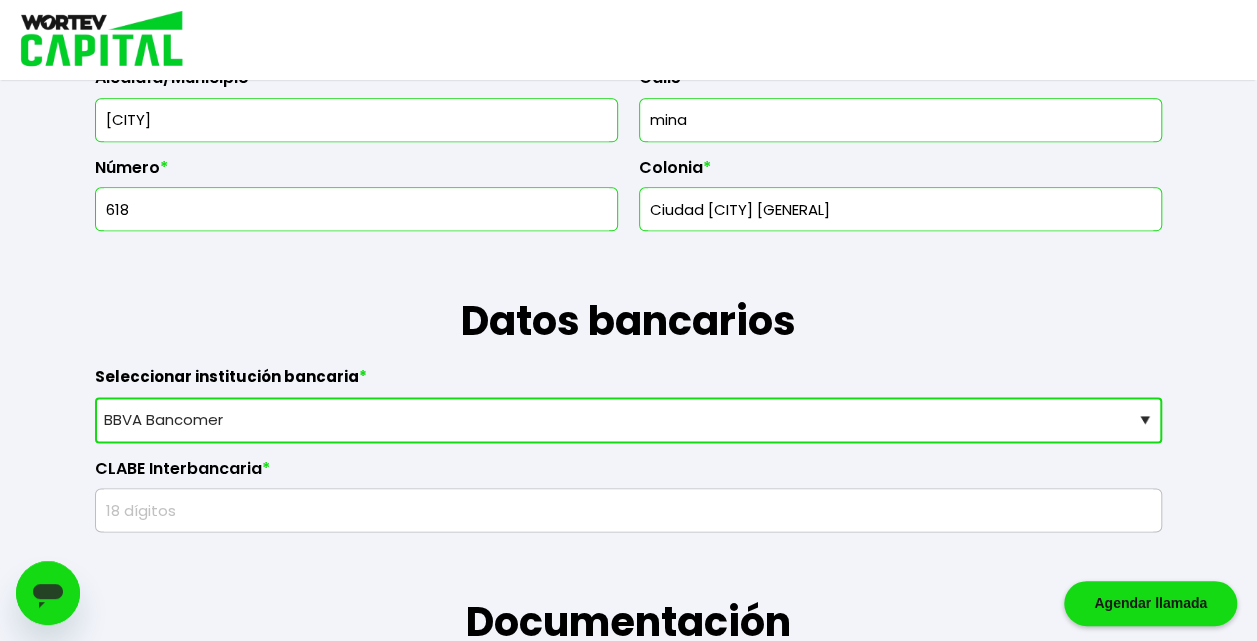 click on "Selecciona tu banco ABC Capital Actinver Afirme Albo ASP Banamex Banbajio Banco Autofin Banco Azteca Banco Bancrea Banco Base Banco Inmobiliario Mexicano Banco Sabadell Banco ve por más Bancoppel Banjercito Bankaool Banorte Banregio Banregio (Hey Banco) Bansefi Bansi BBVA Bancomer Bineo Caja Morelia Valladolid Caja Popular Mexicana Caja Yanga CIBanco Compartamos Banco CONSUBANCO Cuenca Finsus Fondeadora Grupo Financiero MULTIVA HSBC Inbursa INTERCAM Banco INVEX IXE Klar Alternativos ku-bo Financiero, S.A. de C.V. Mercado Pago Mifel Nu Bank Santander Scotiabank Stori STP Uala Otro" at bounding box center (628, 420) 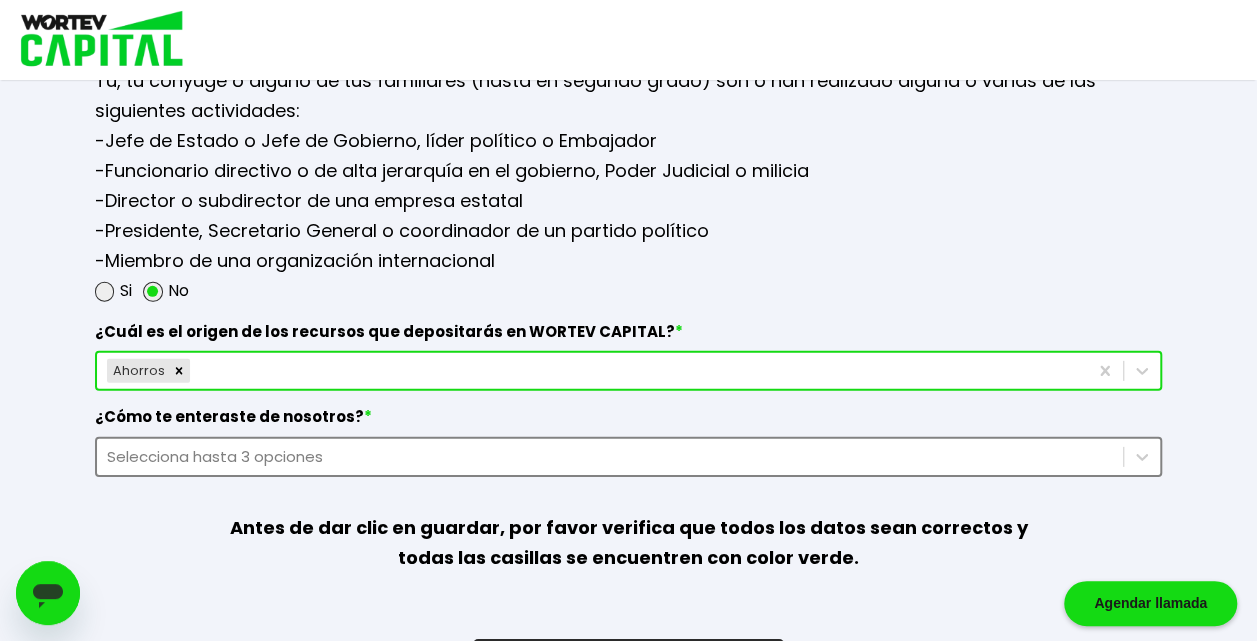 scroll, scrollTop: 2910, scrollLeft: 0, axis: vertical 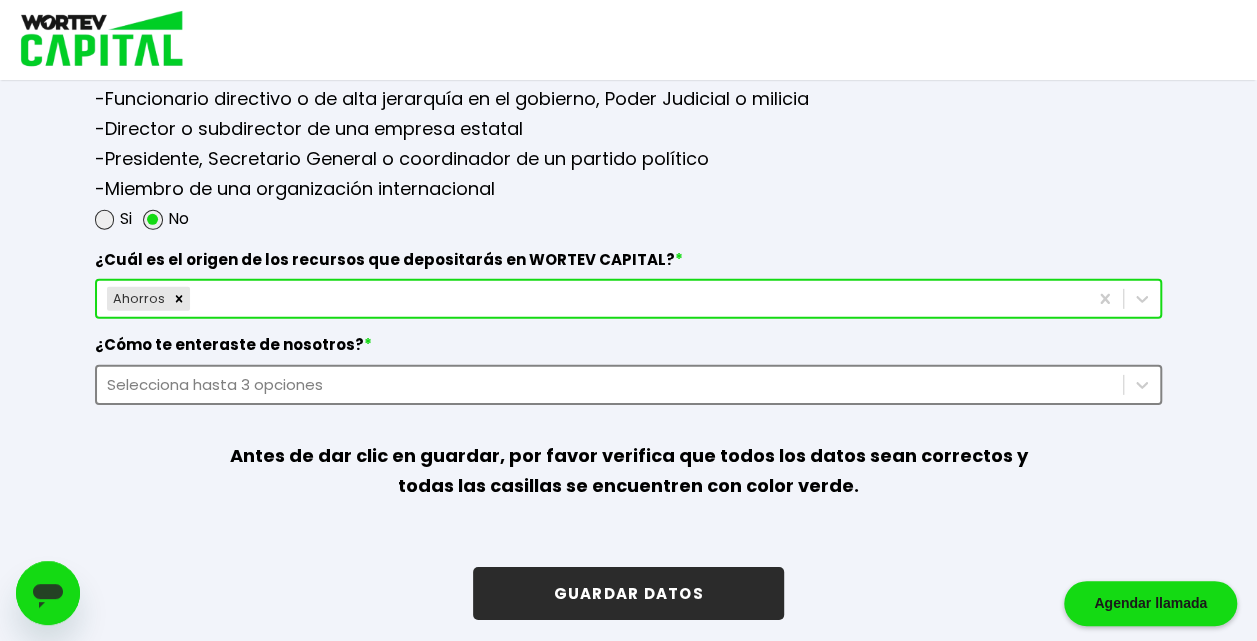 click on "GUARDAR DATOS" at bounding box center (628, 593) 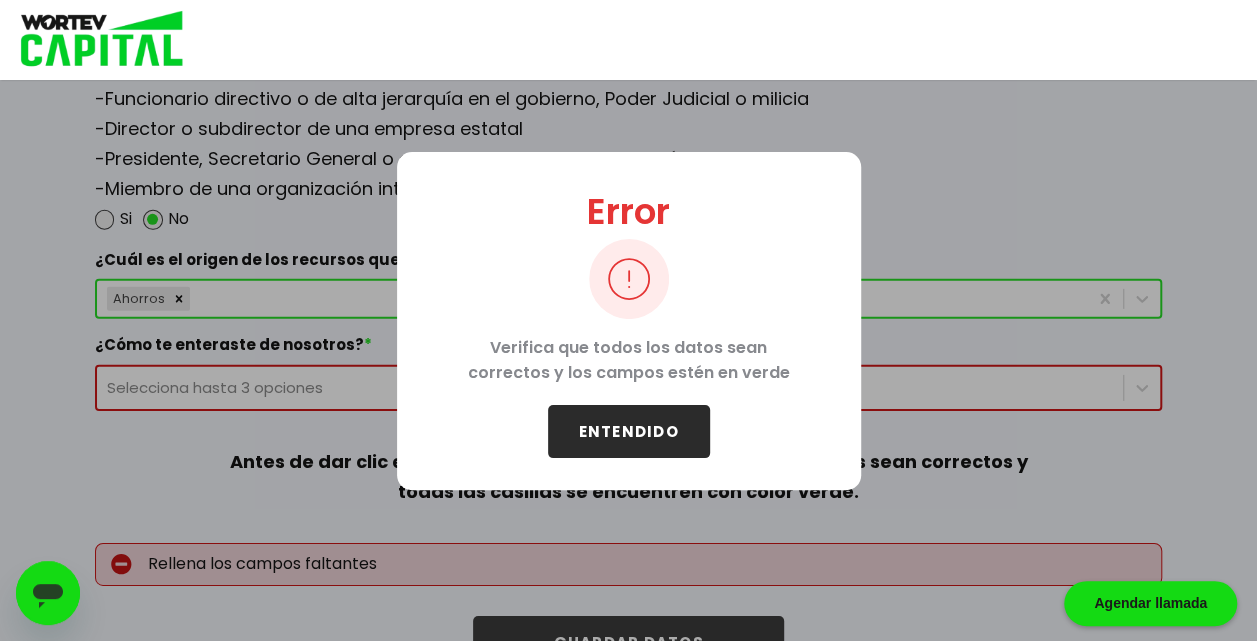click on "ENTENDIDO" at bounding box center (629, 431) 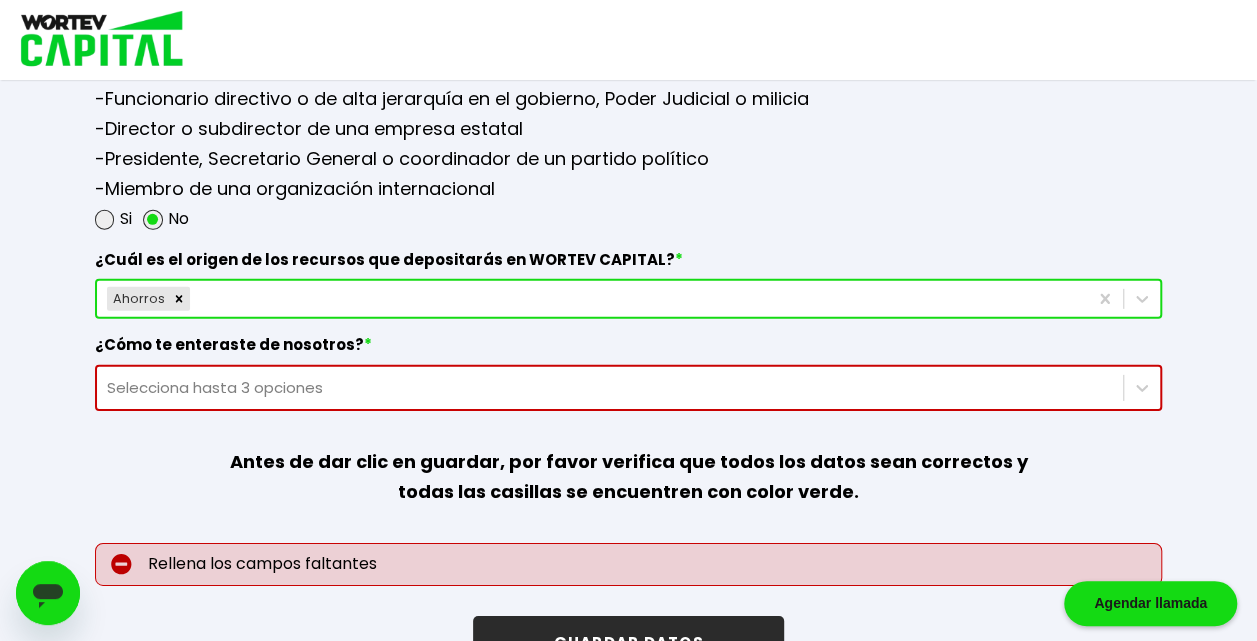 click on "GUARDAR DATOS" at bounding box center (628, 642) 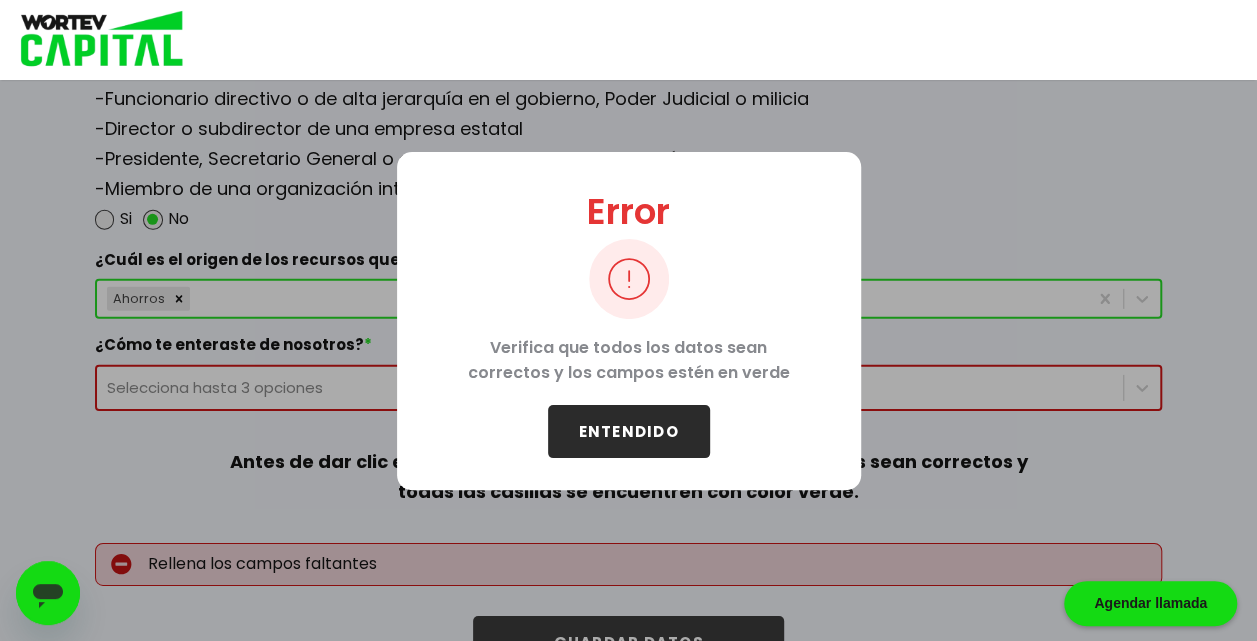 click on "ENTENDIDO" at bounding box center (629, 431) 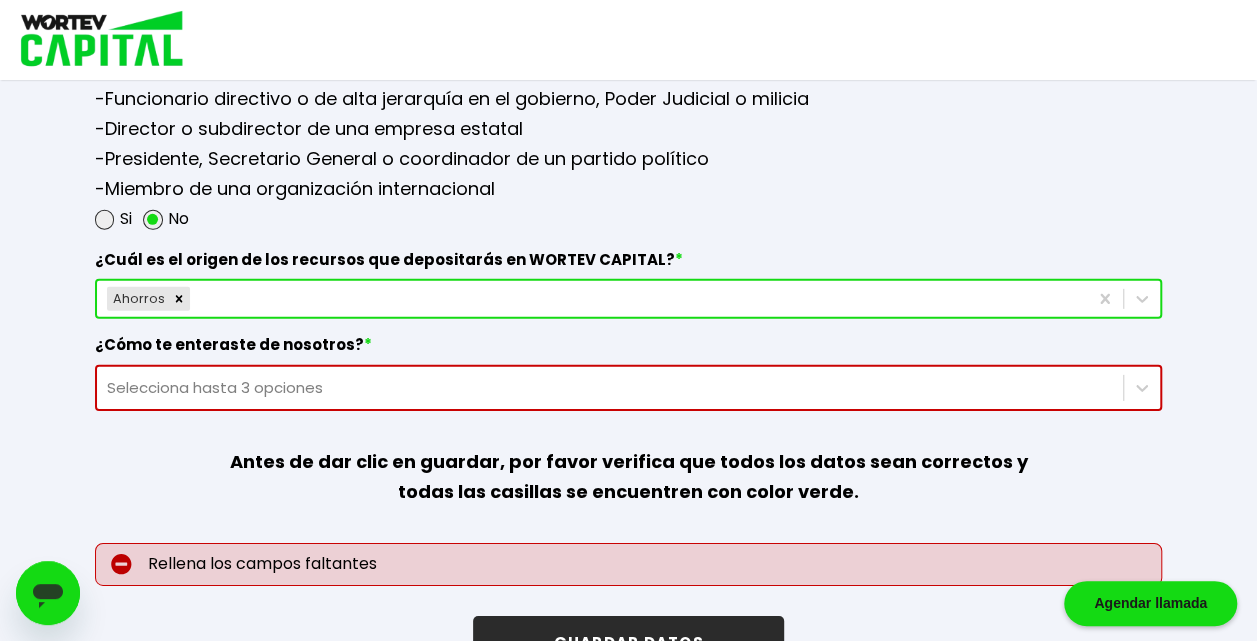 click on "Selecciona hasta 3 opciones" at bounding box center [628, 388] 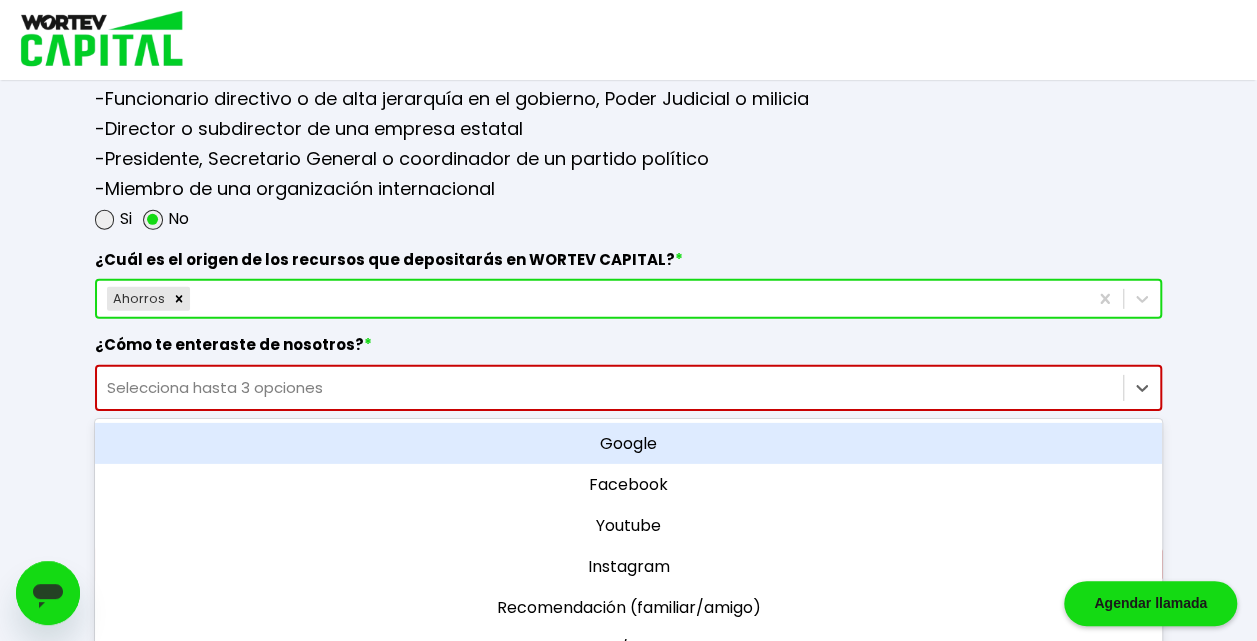 scroll, scrollTop: 2959, scrollLeft: 0, axis: vertical 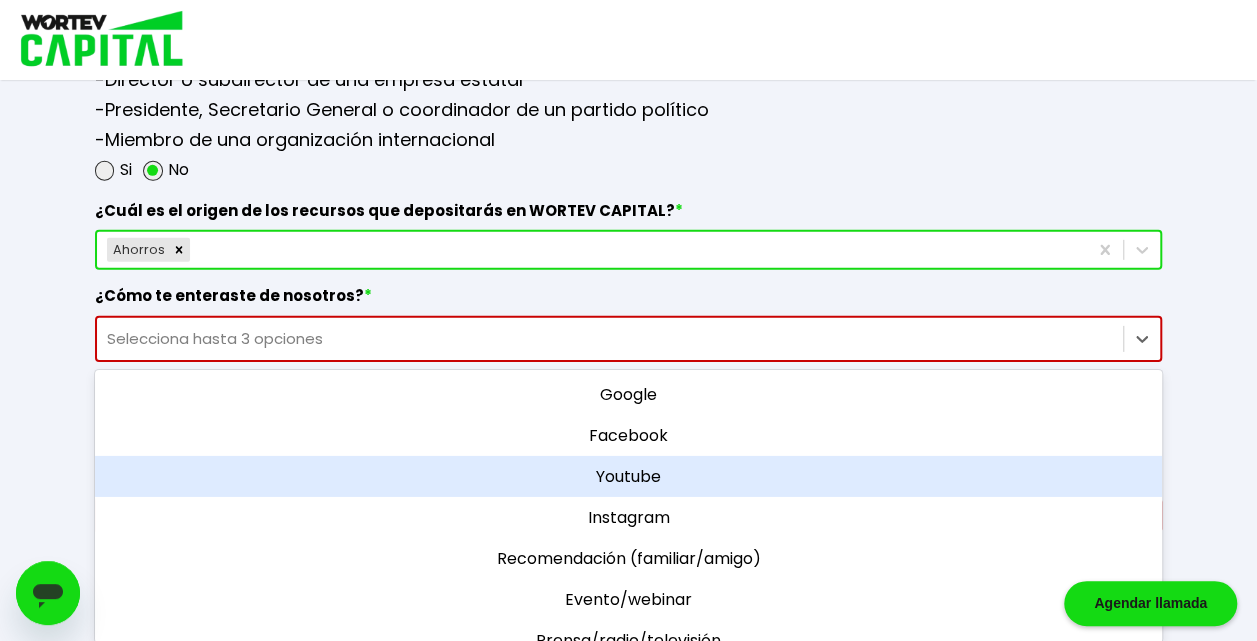 click on "Youtube" at bounding box center (628, 476) 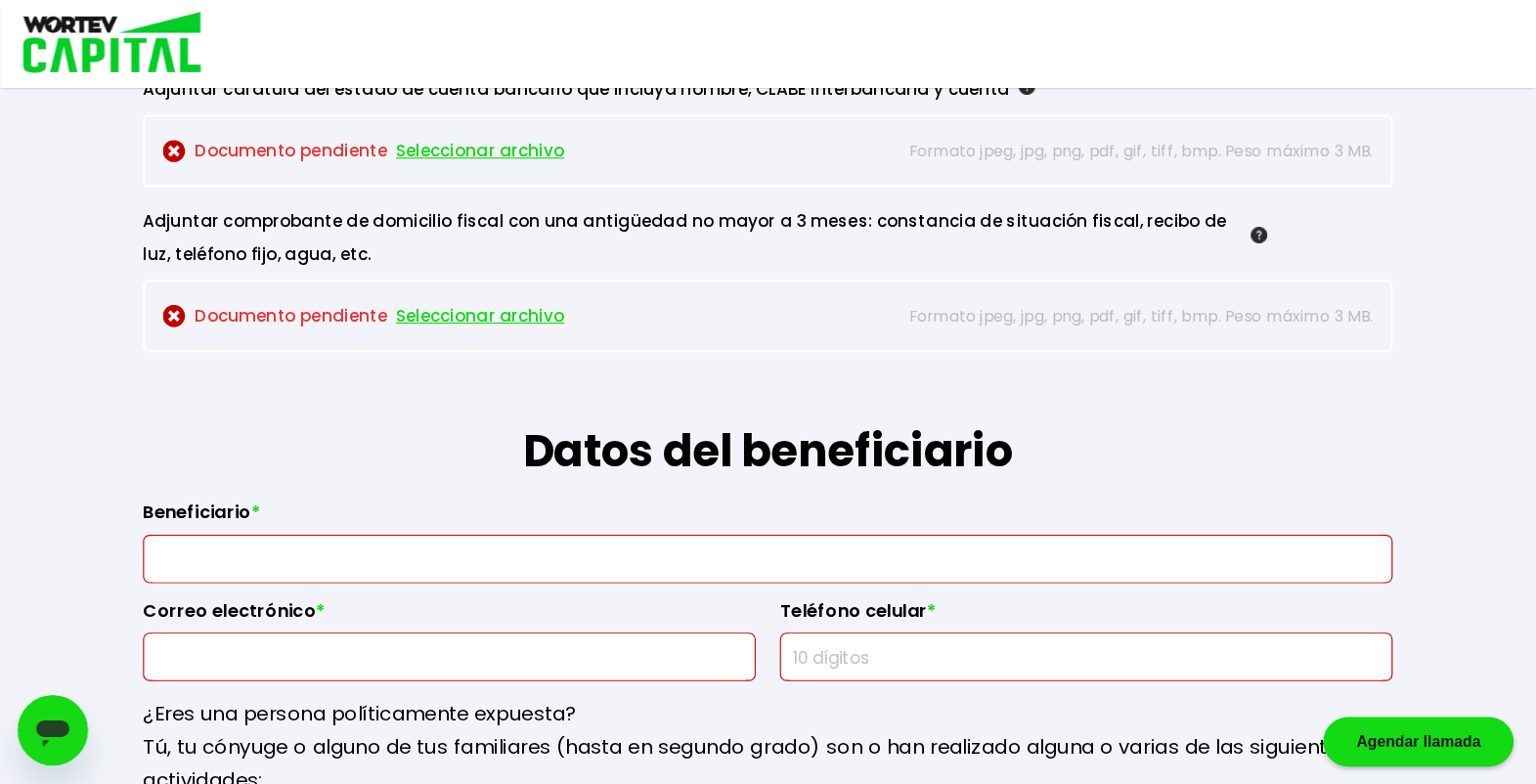 scroll, scrollTop: 2072, scrollLeft: 0, axis: vertical 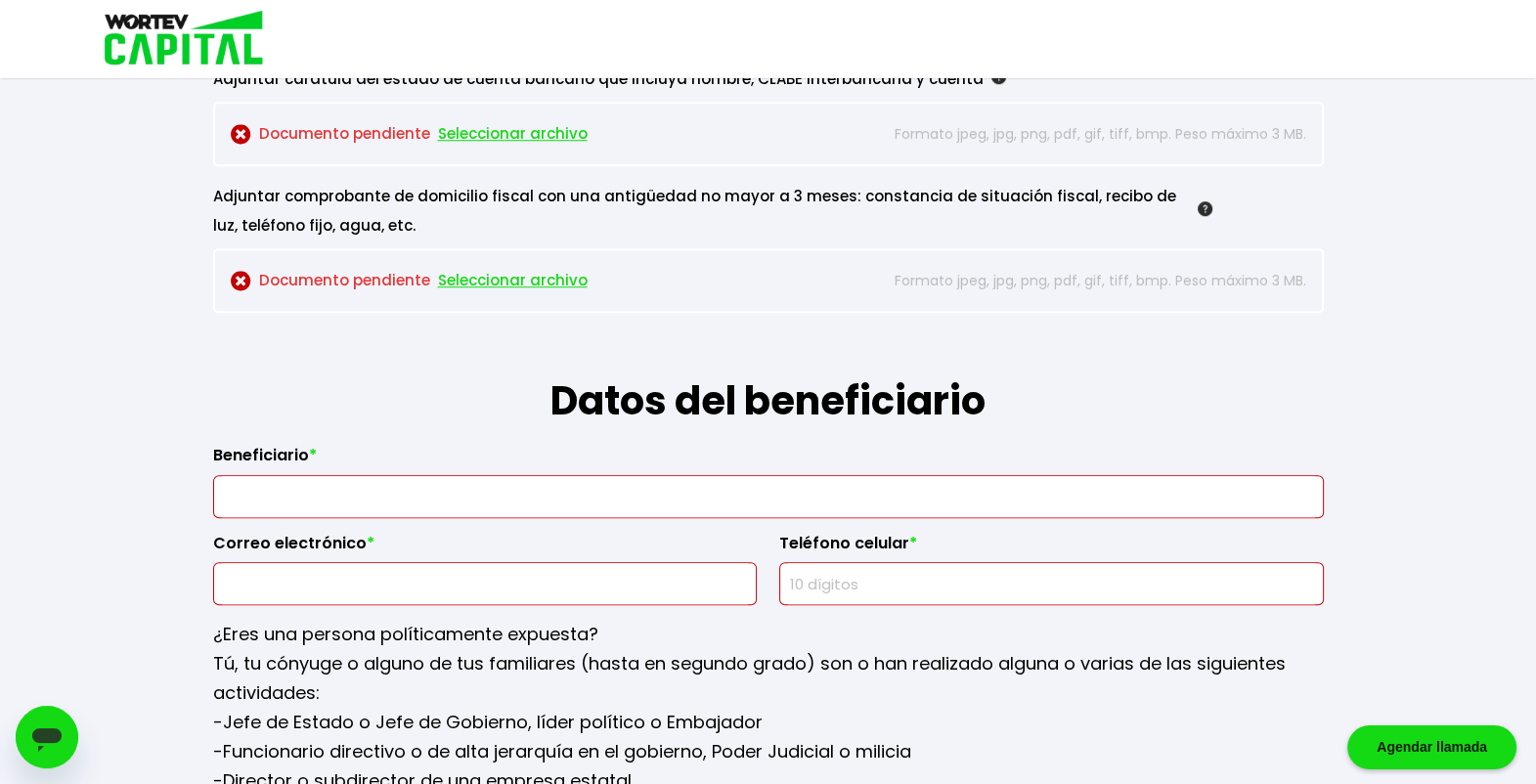 drag, startPoint x: 887, startPoint y: 1, endPoint x: 541, endPoint y: 369, distance: 505.1138 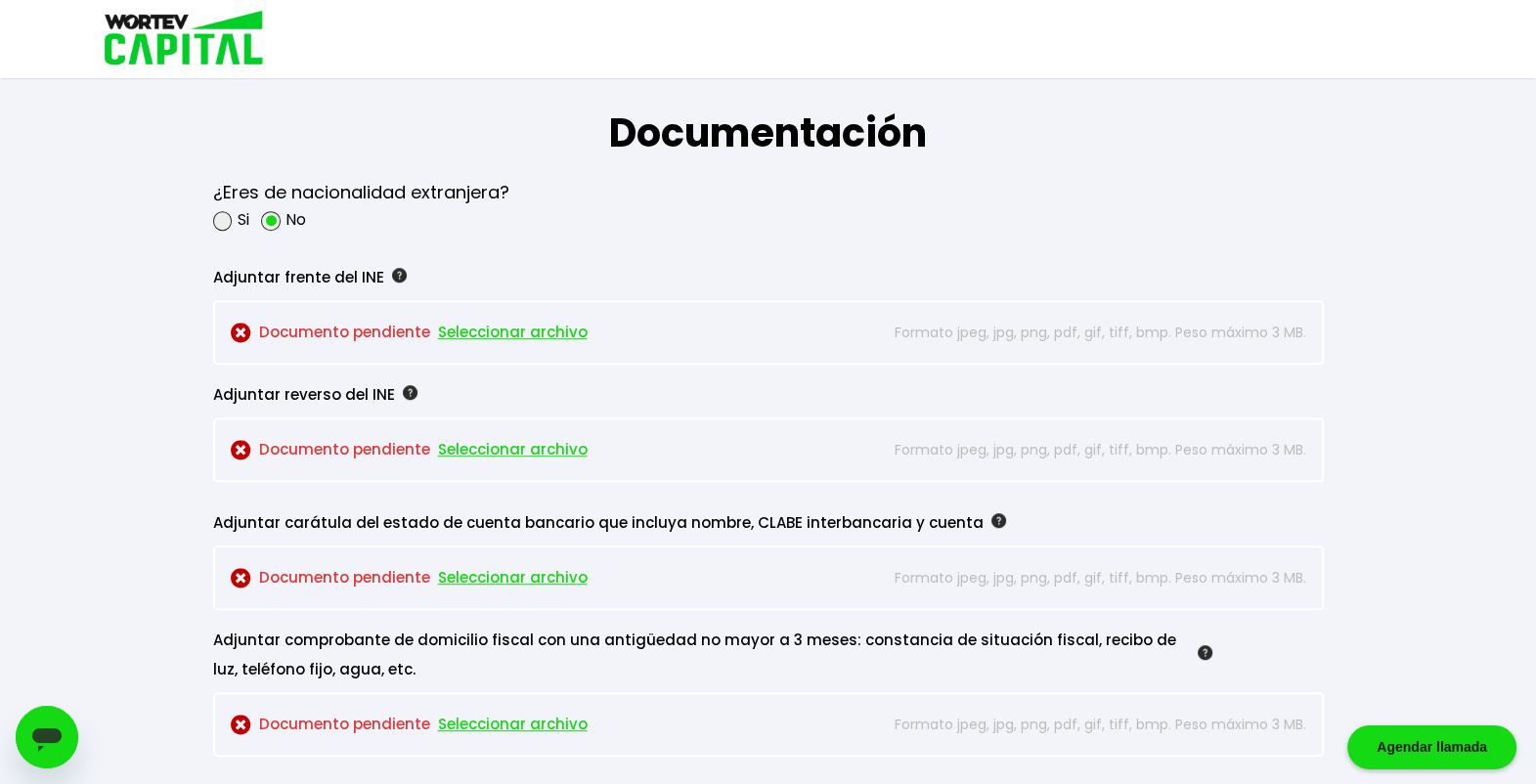 scroll, scrollTop: 2613, scrollLeft: 0, axis: vertical 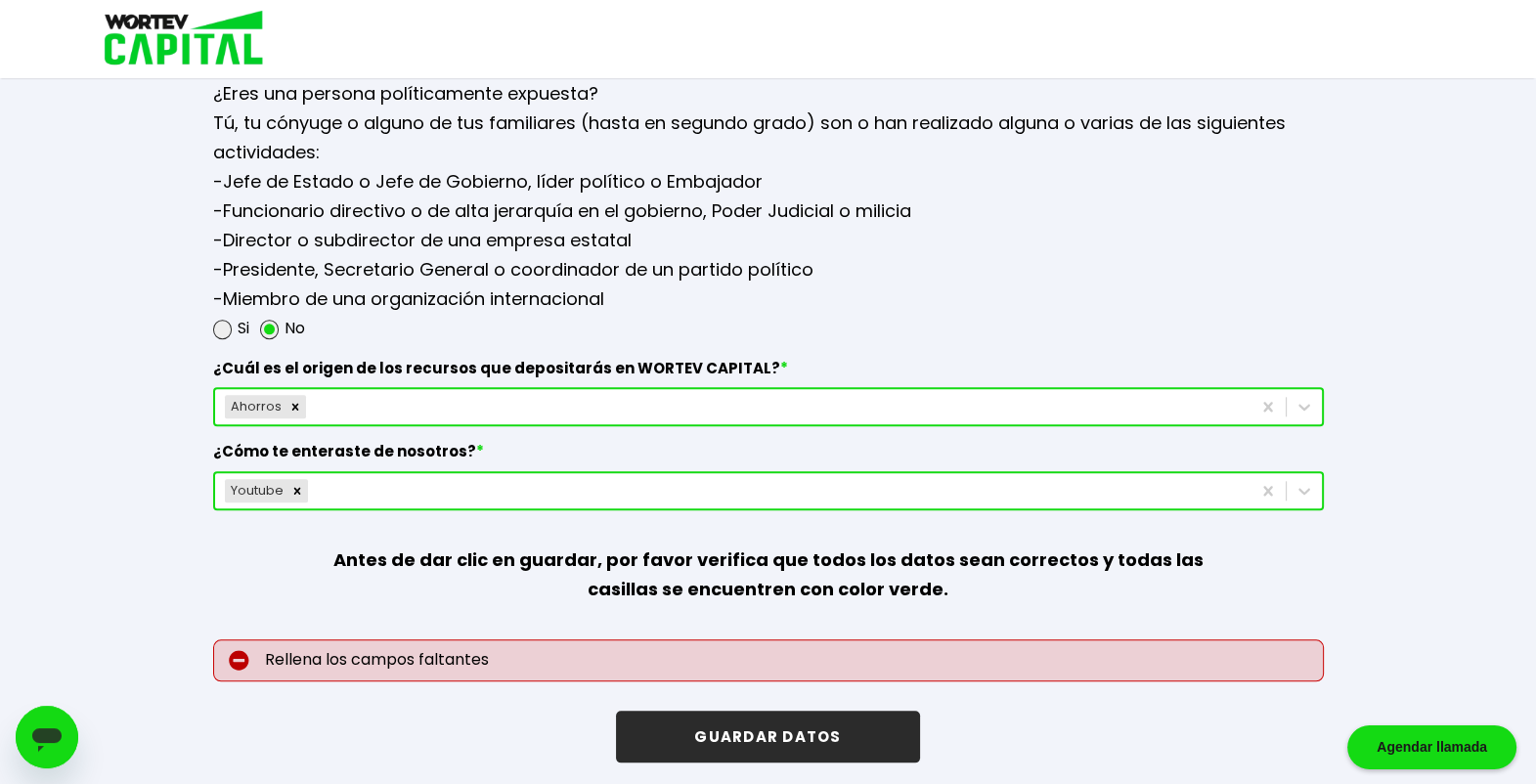 click on "GUARDAR DATOS" at bounding box center [768, 736] 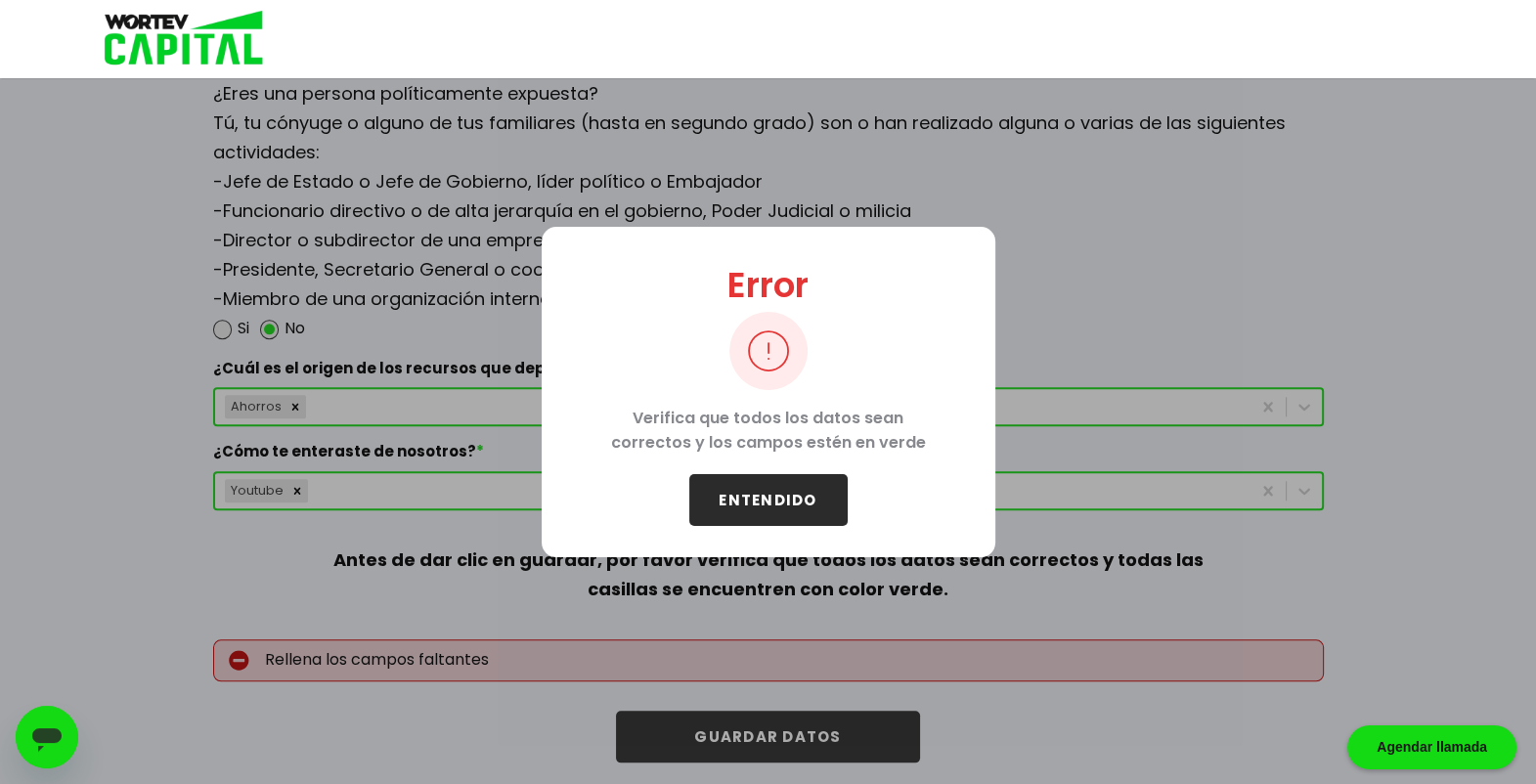 click on "ENTENDIDO" at bounding box center [768, 500] 